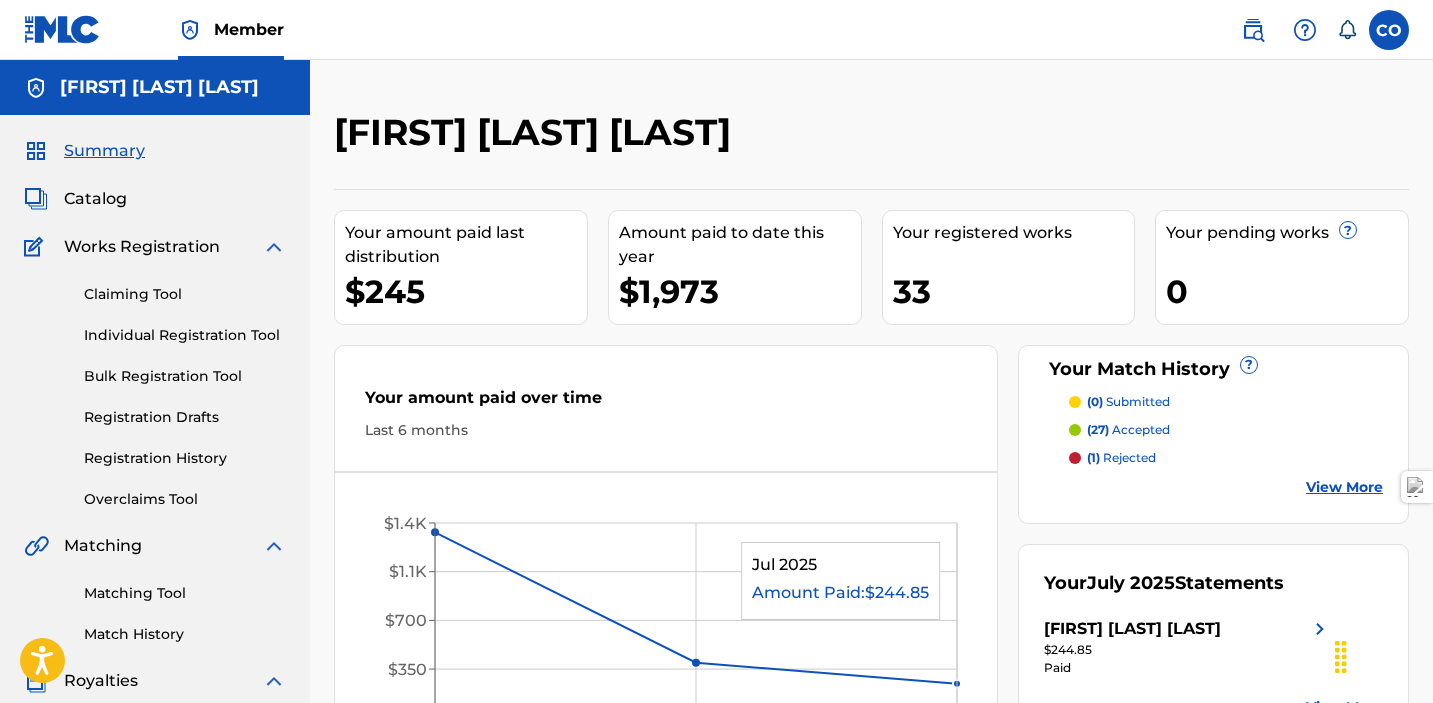 scroll, scrollTop: 0, scrollLeft: 0, axis: both 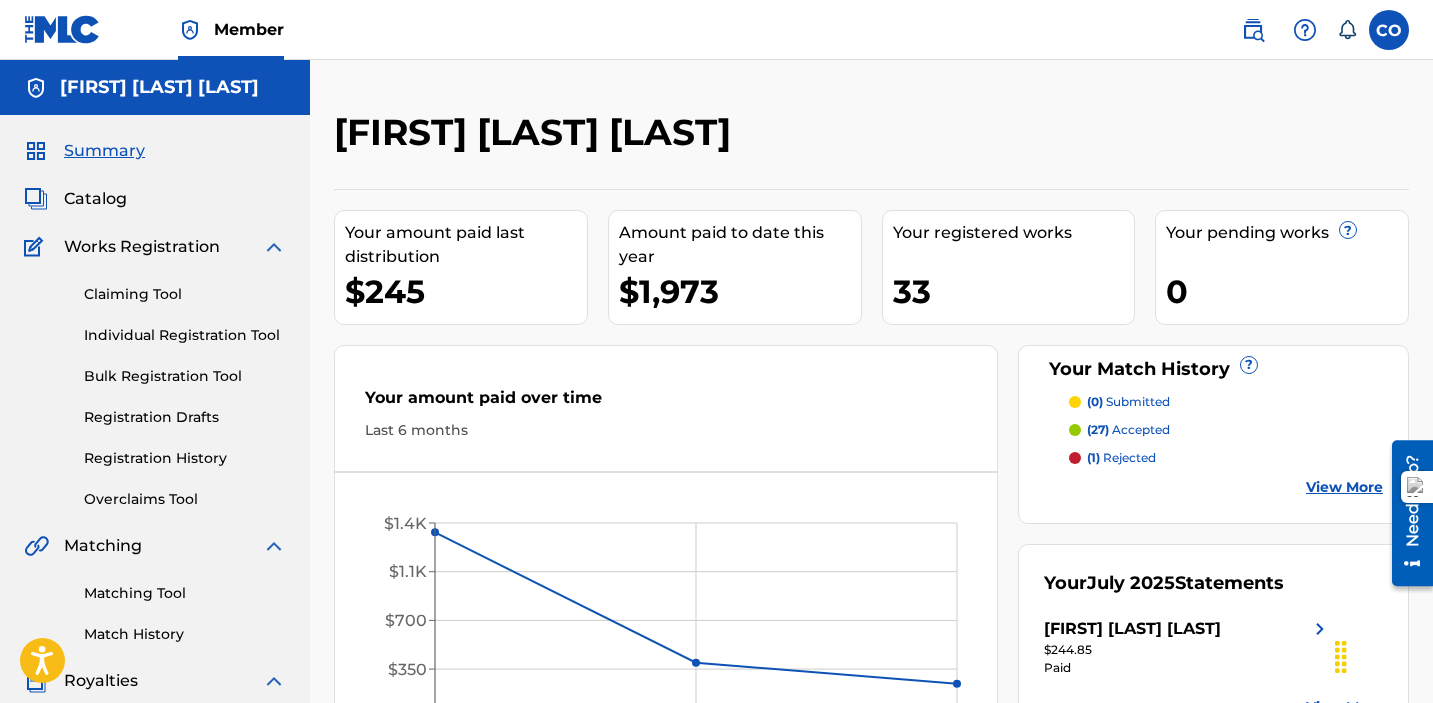 click on "Catalog" at bounding box center [95, 199] 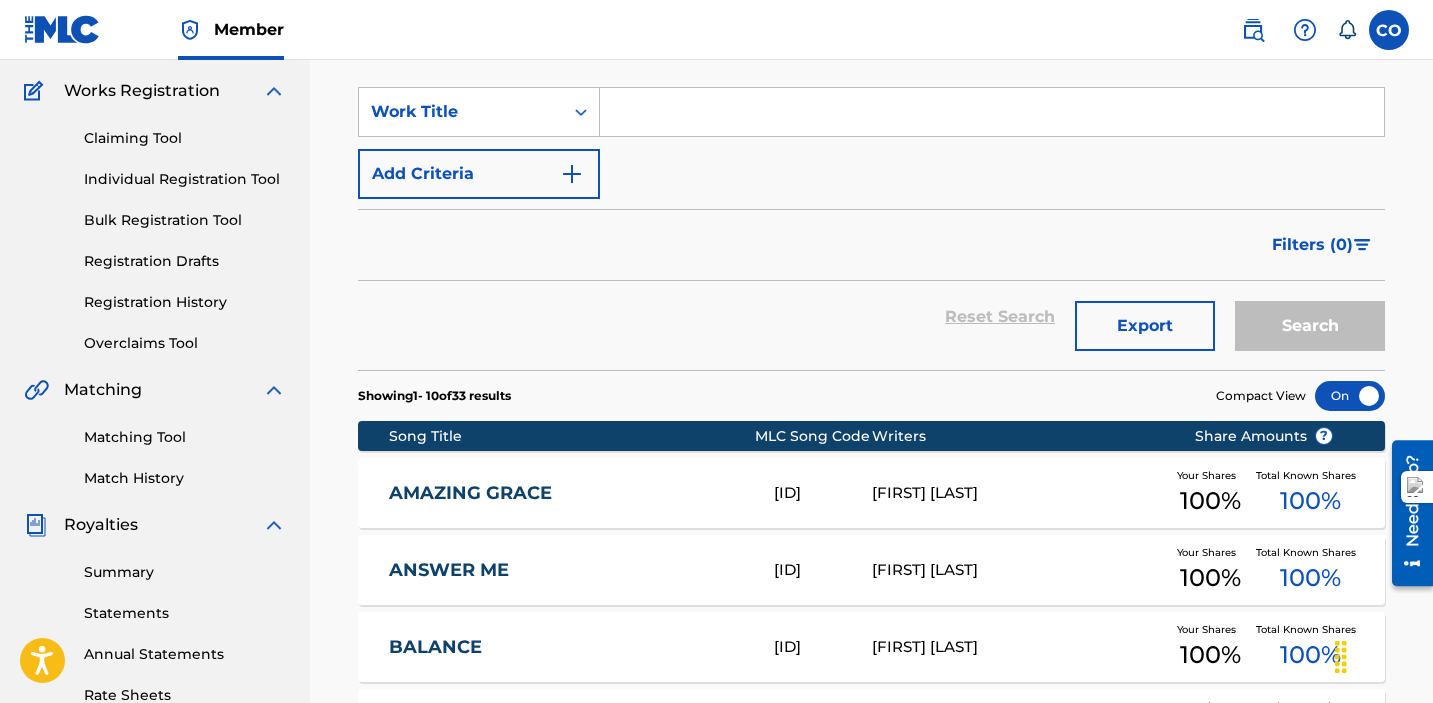 scroll, scrollTop: 0, scrollLeft: 0, axis: both 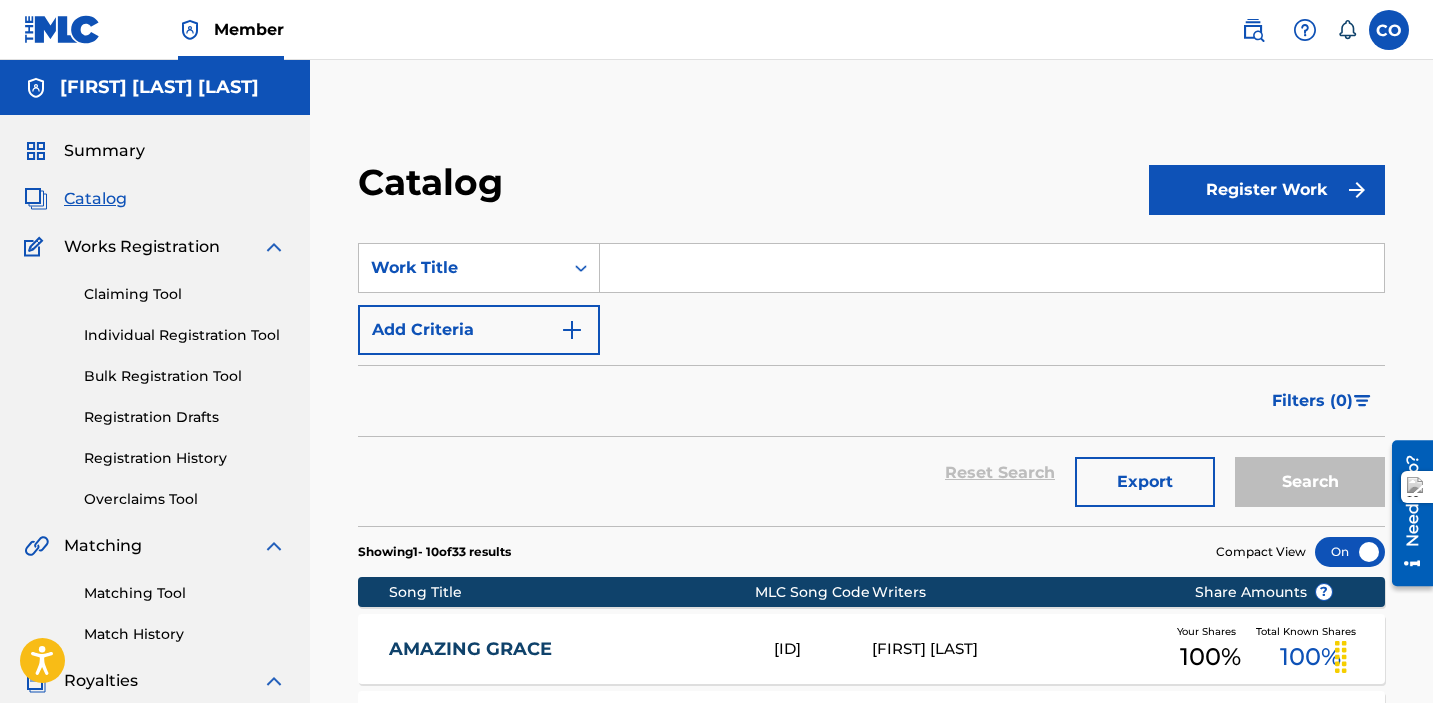 click on "Claiming Tool Individual Registration Tool Bulk Registration Tool Registration Drafts Registration History Overclaims Tool" at bounding box center (155, 384) 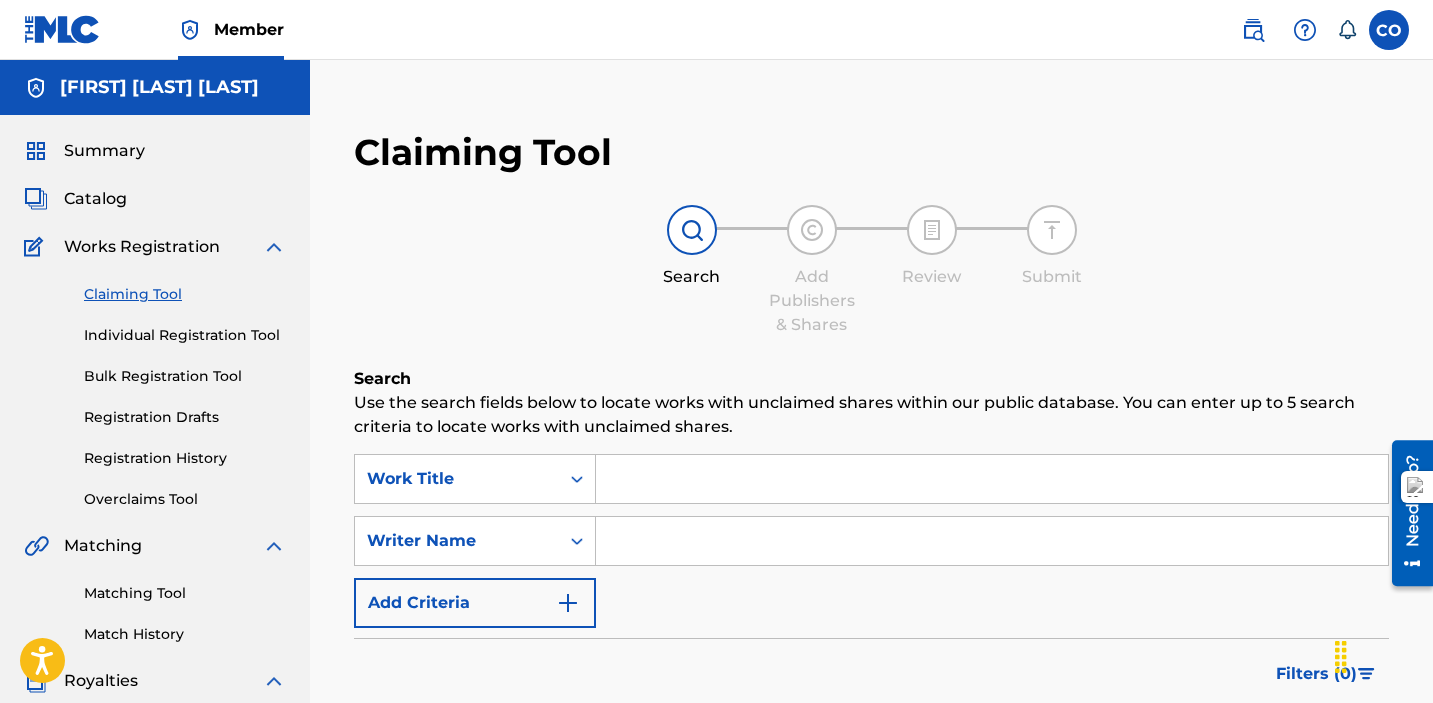 click at bounding box center (992, 479) 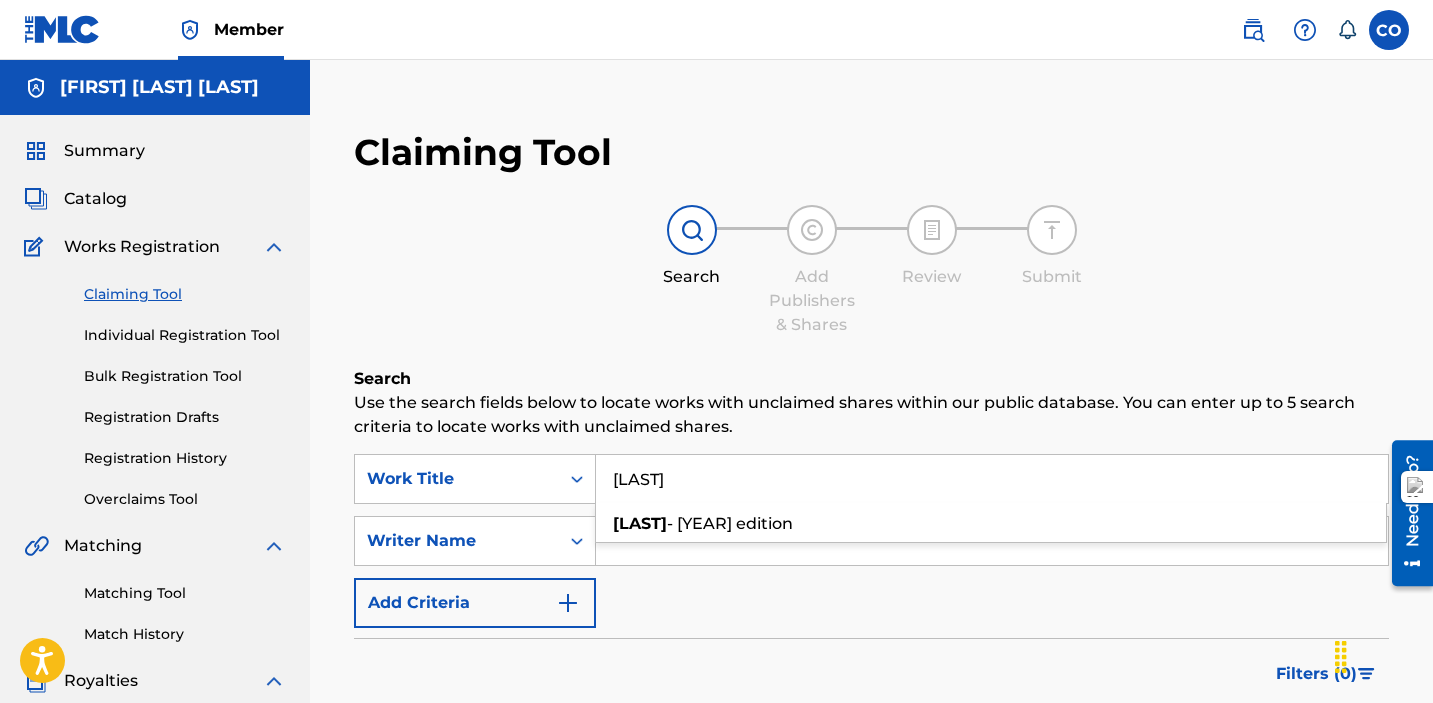 type on "[LAST]" 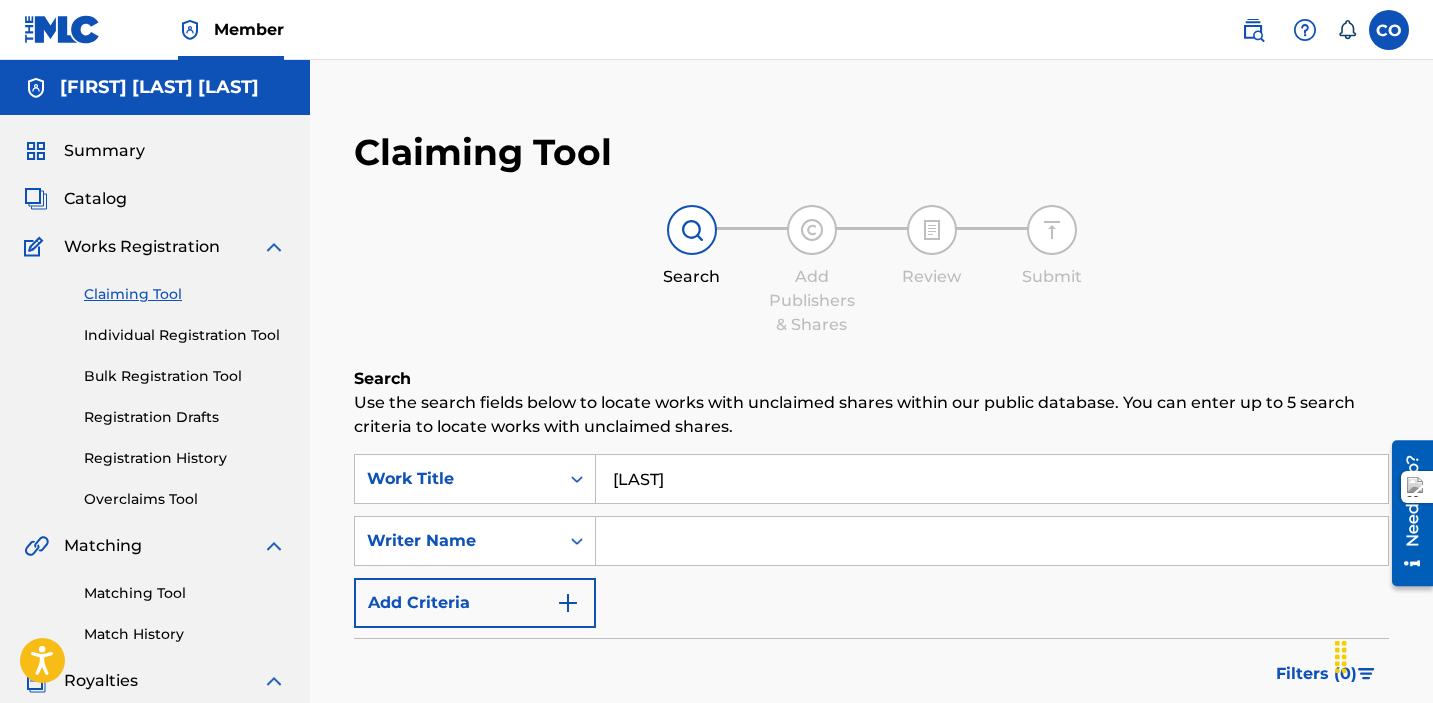 click at bounding box center [992, 541] 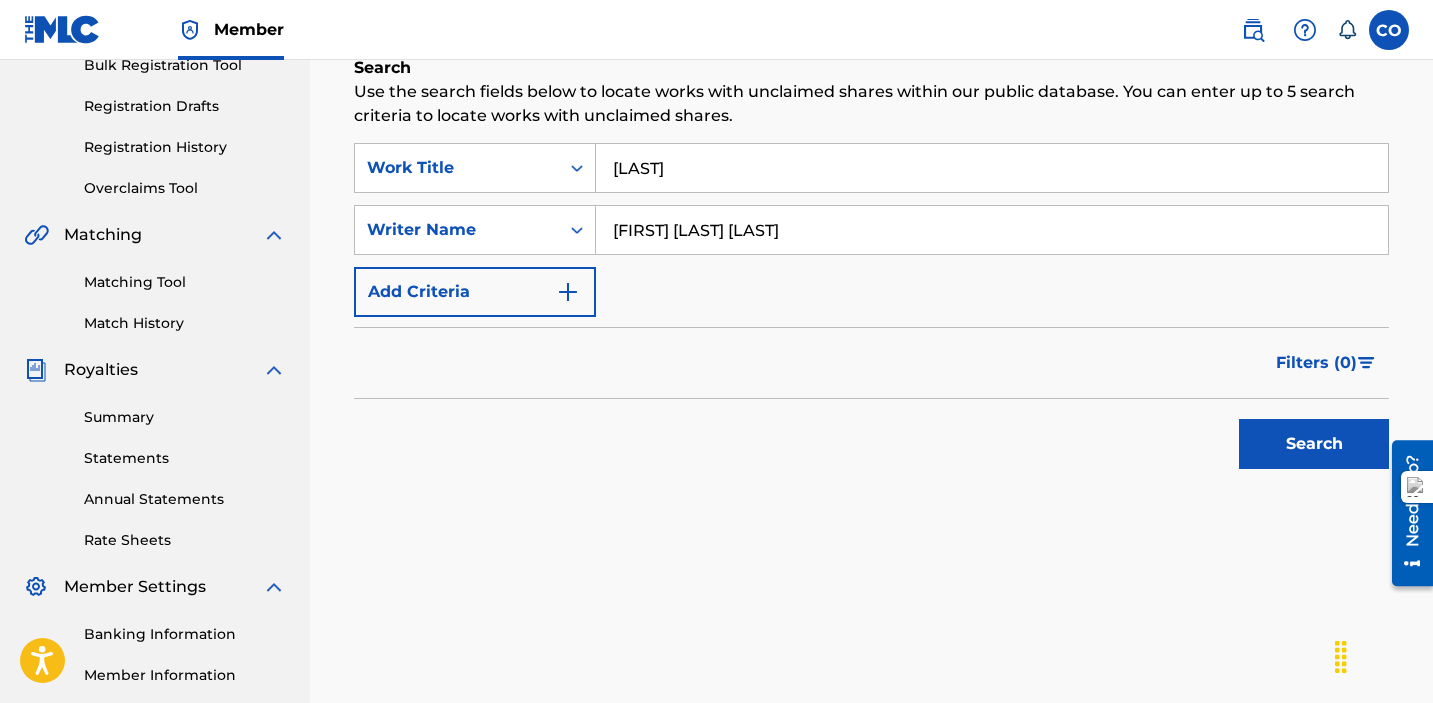 scroll, scrollTop: 495, scrollLeft: 0, axis: vertical 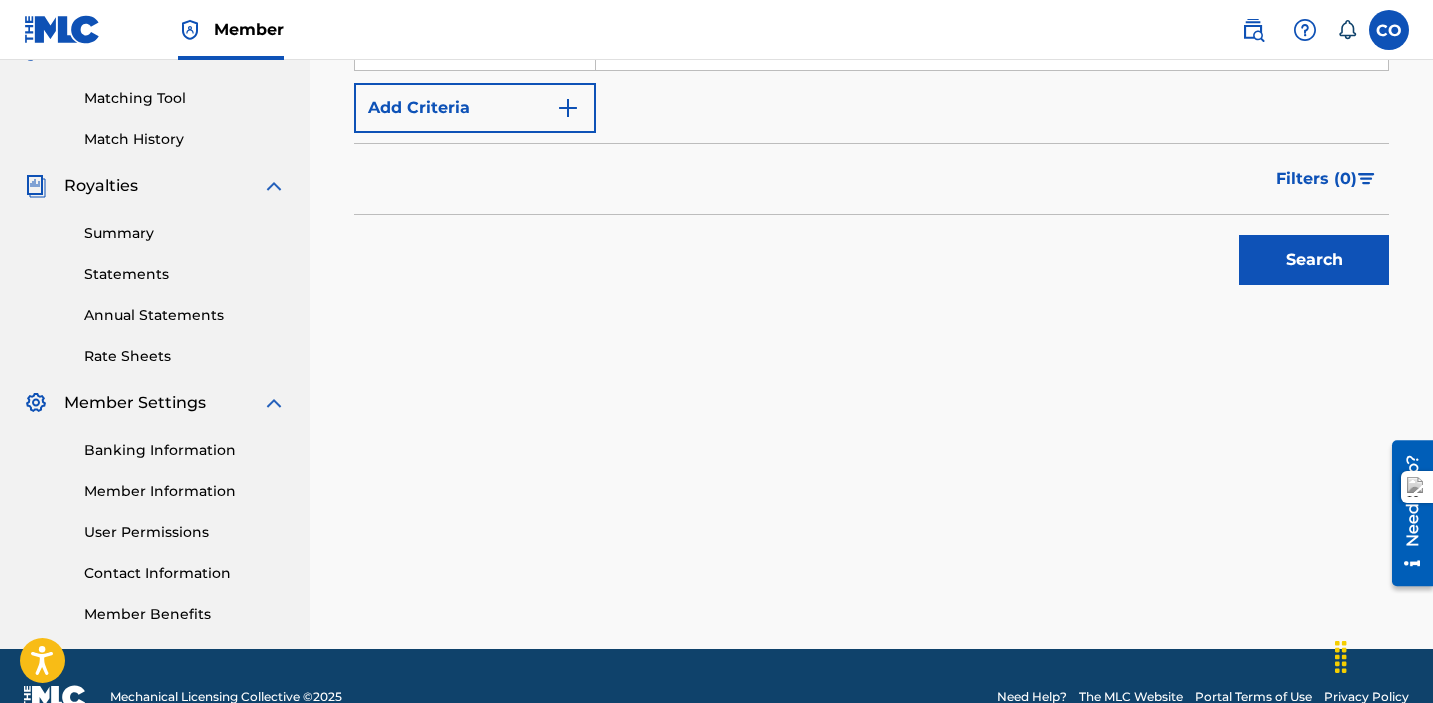 click on "Search" at bounding box center [1314, 260] 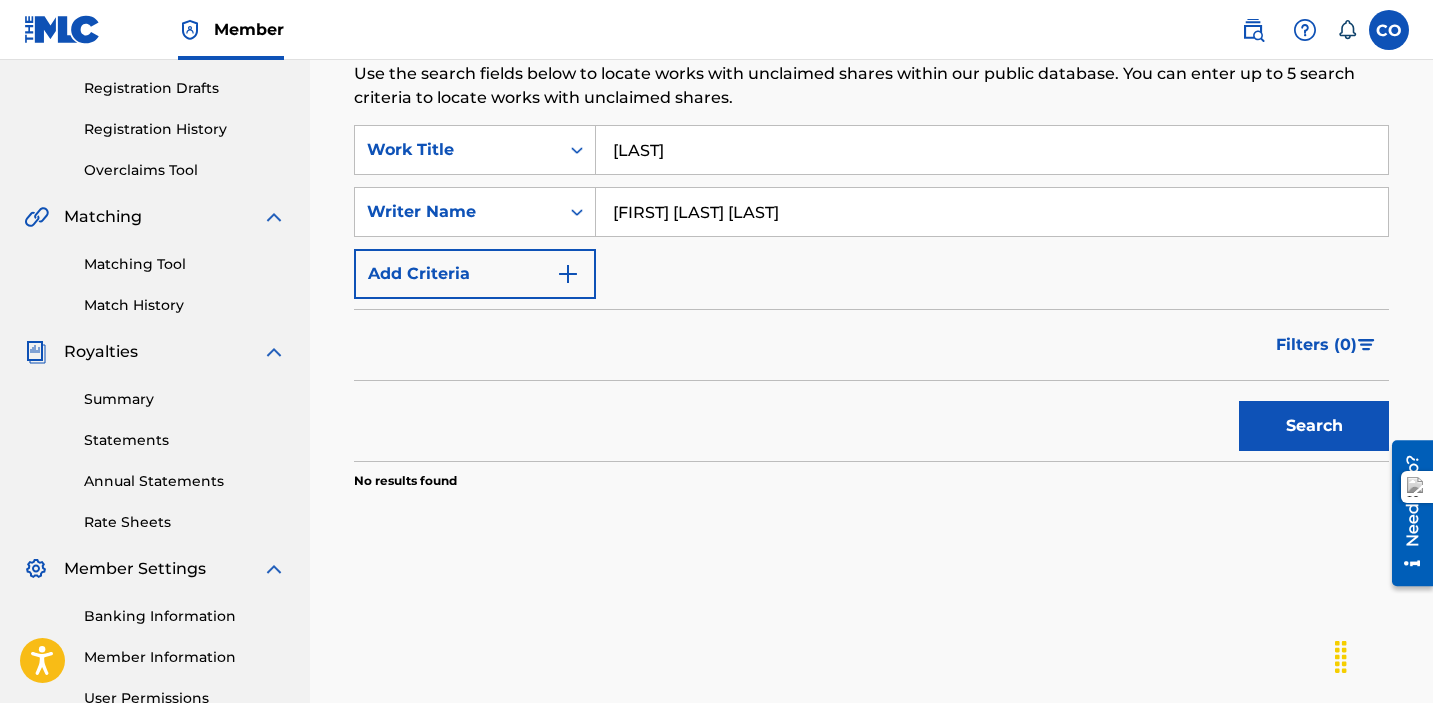 scroll, scrollTop: 210, scrollLeft: 0, axis: vertical 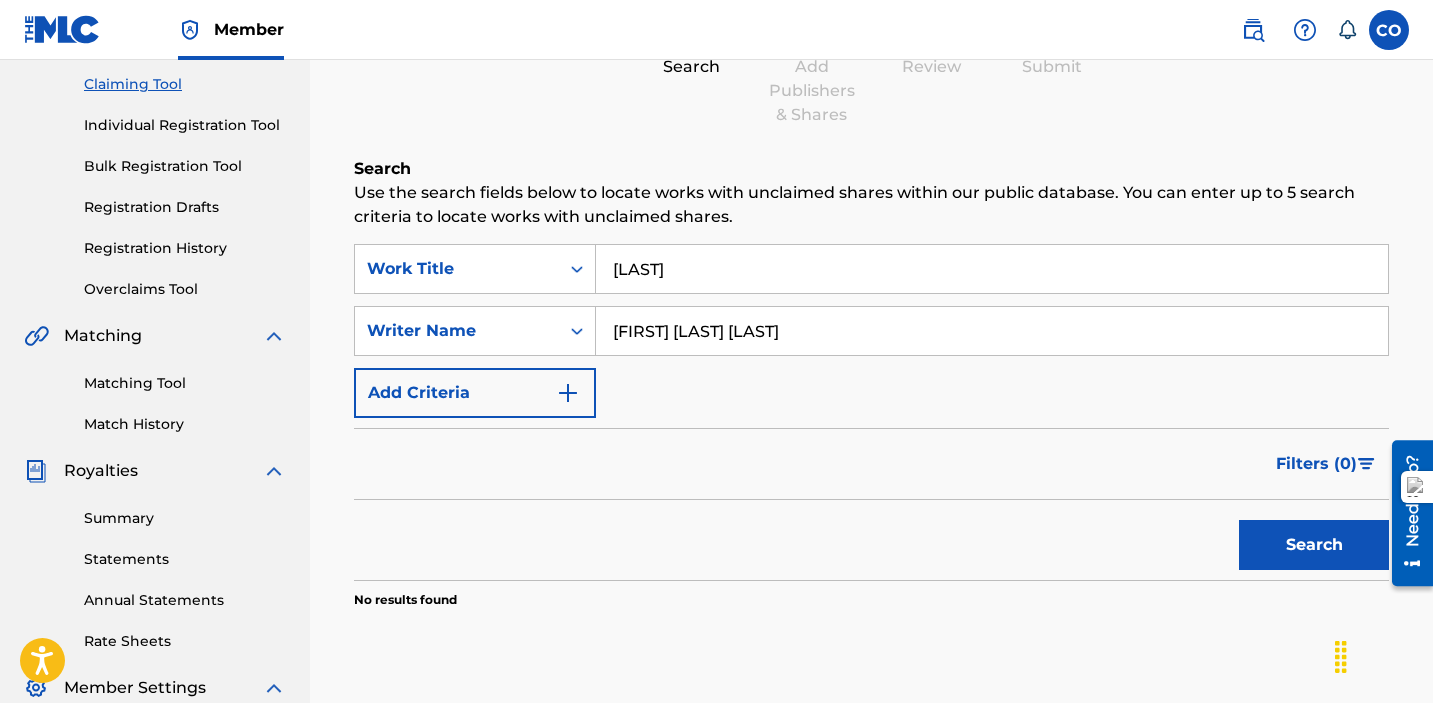 click on "[FIRST] [LAST] [LAST]" at bounding box center [992, 331] 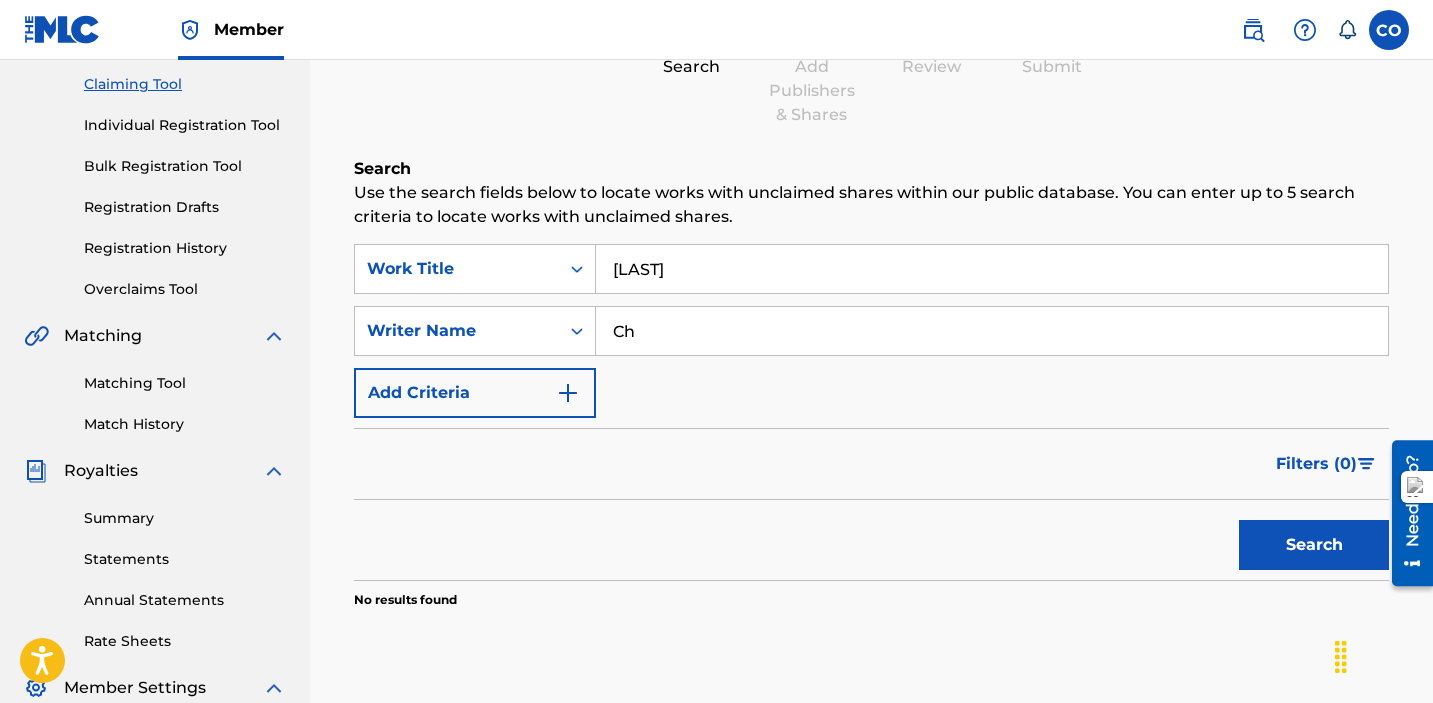 type on "C" 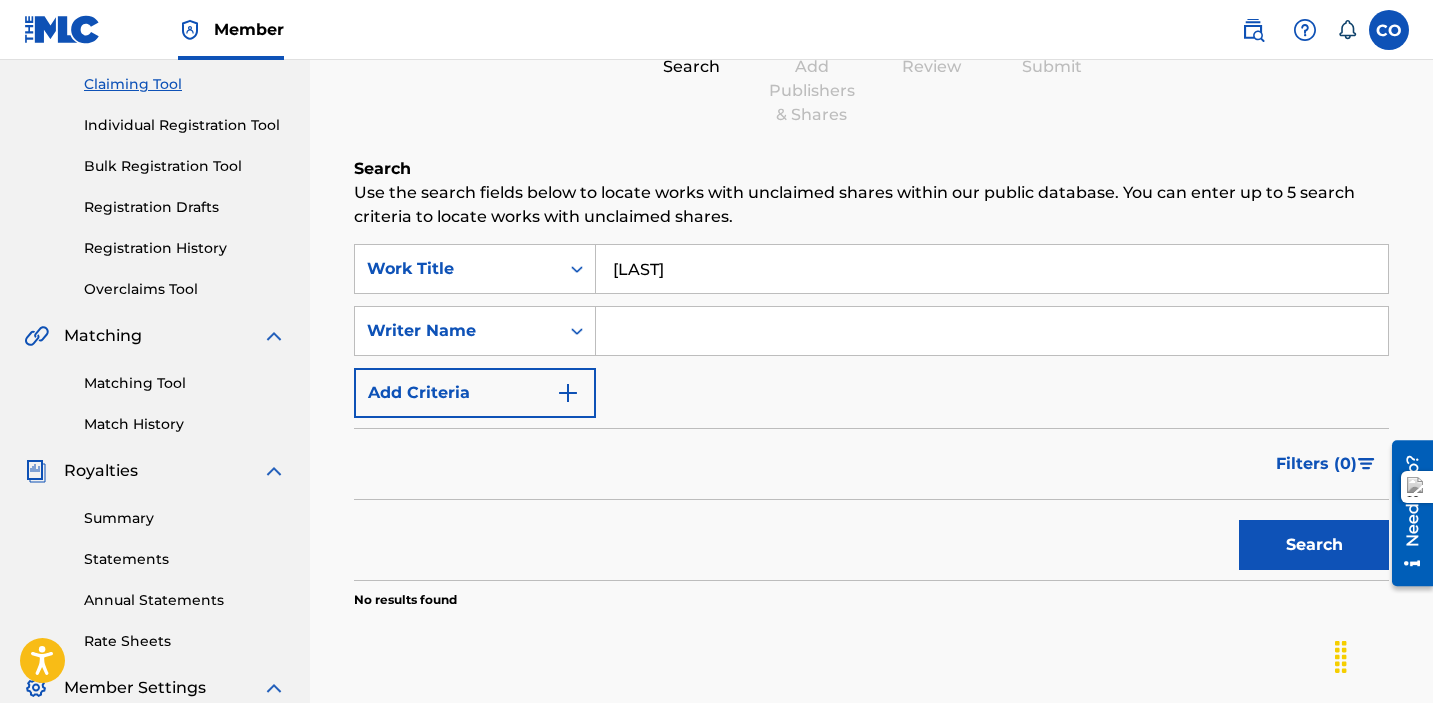 type 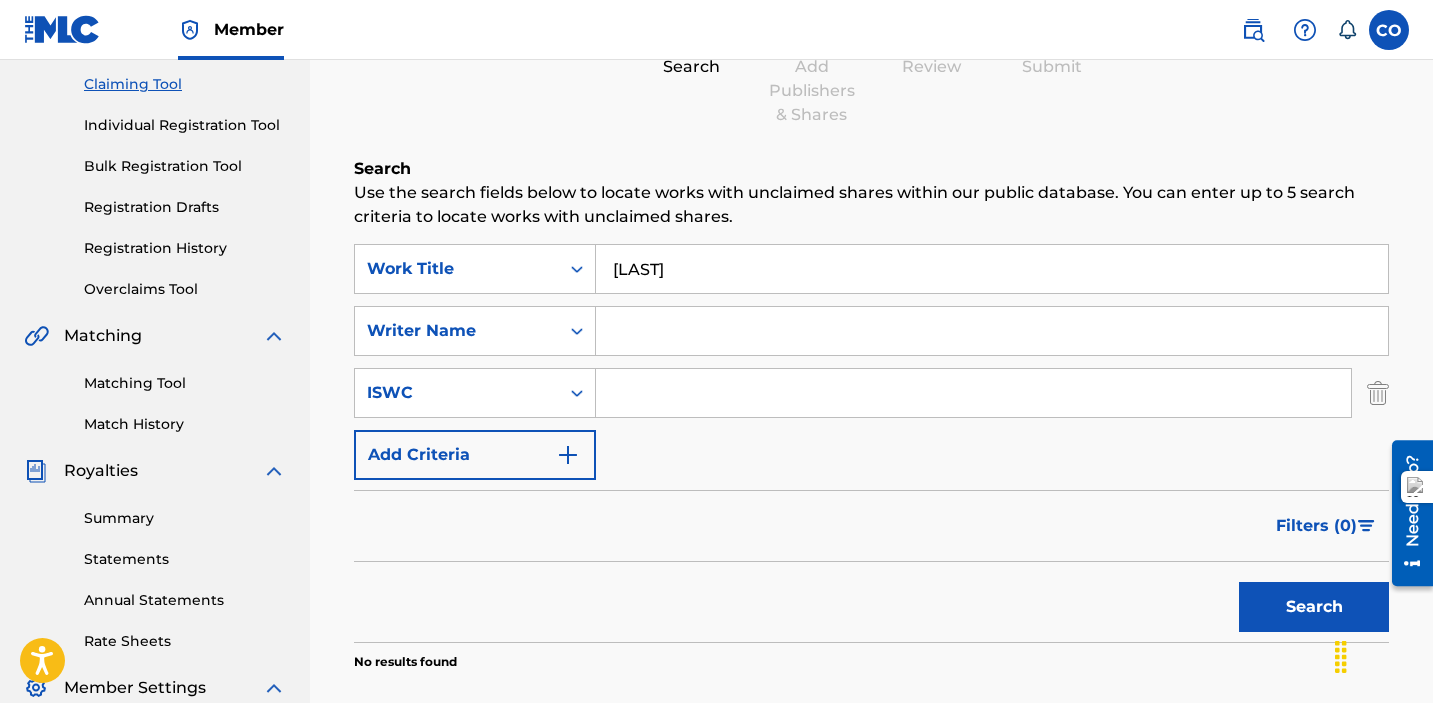 click on "Add Criteria" at bounding box center (475, 455) 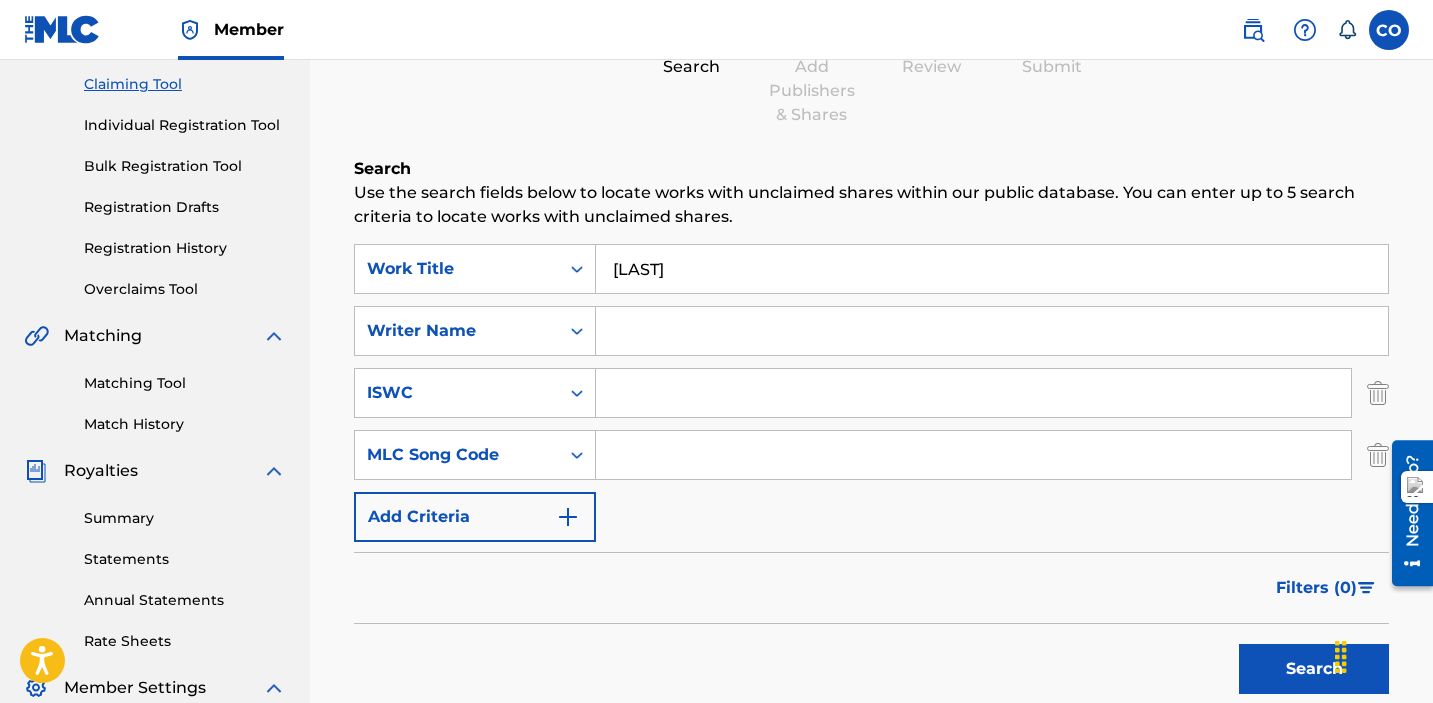click on "Add Criteria" at bounding box center [475, 517] 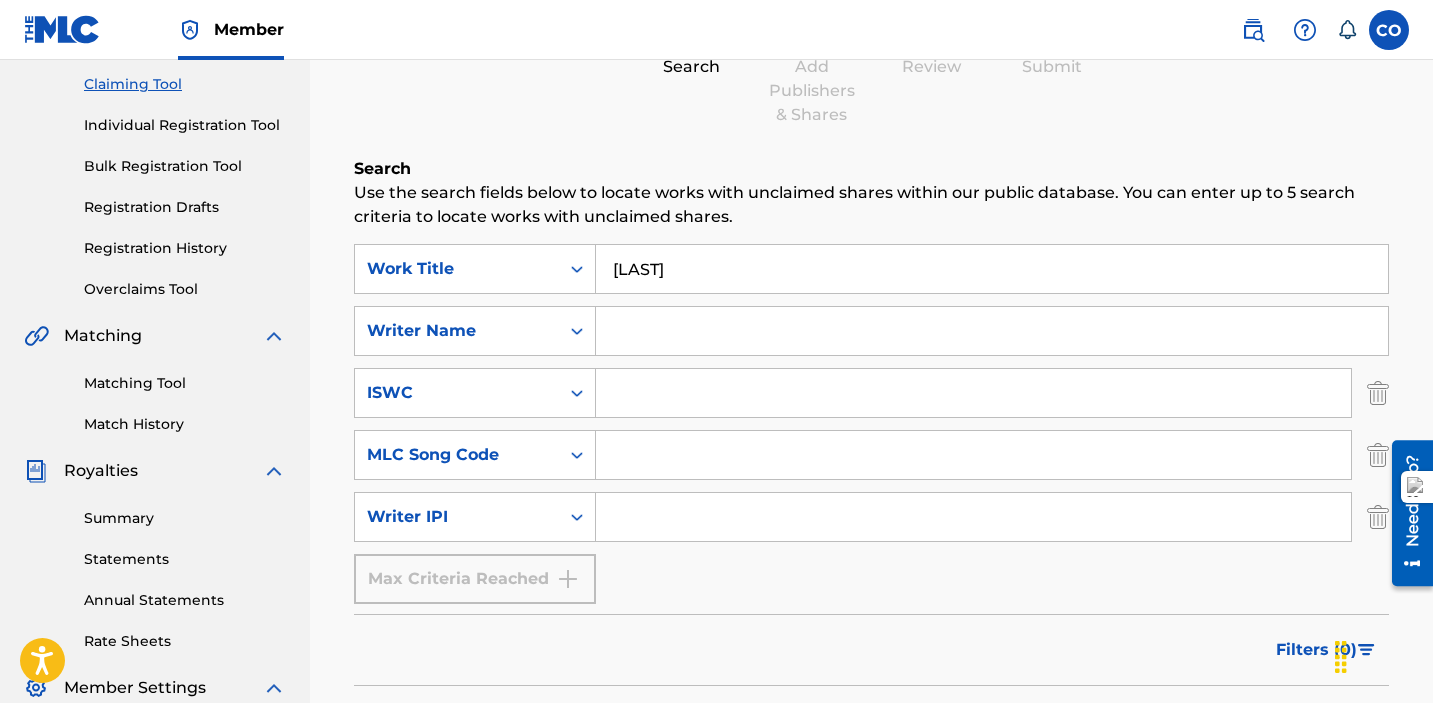 click on "Max Criteria Reached" at bounding box center [475, 579] 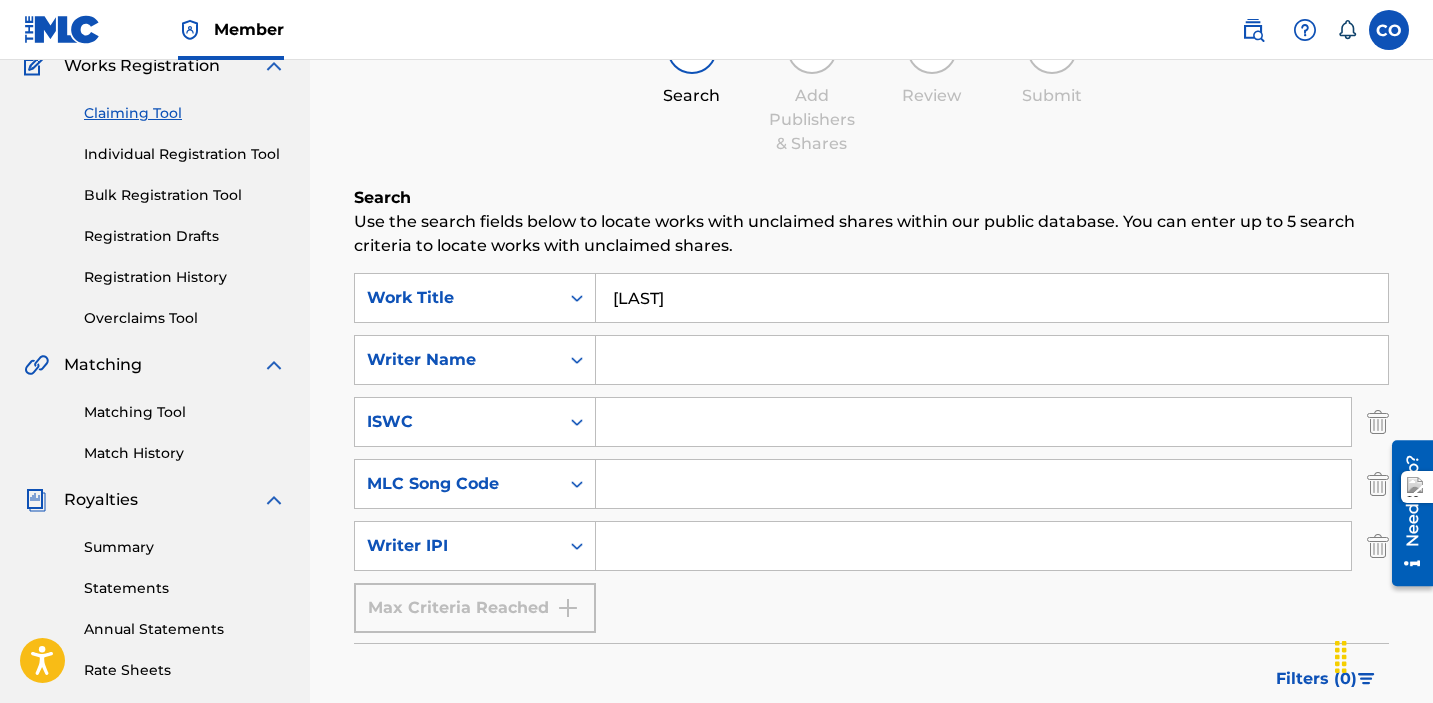 scroll, scrollTop: 167, scrollLeft: 0, axis: vertical 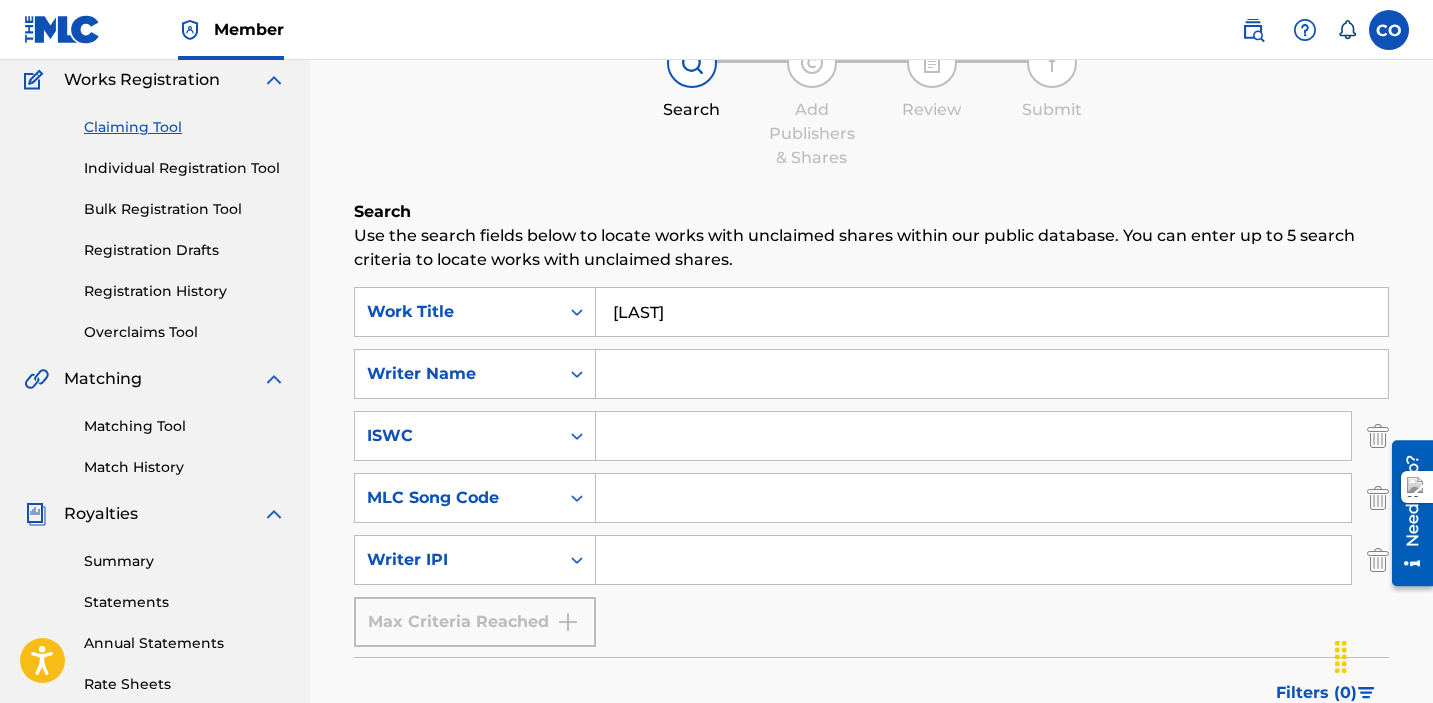 click on "Matching Tool" at bounding box center (185, 426) 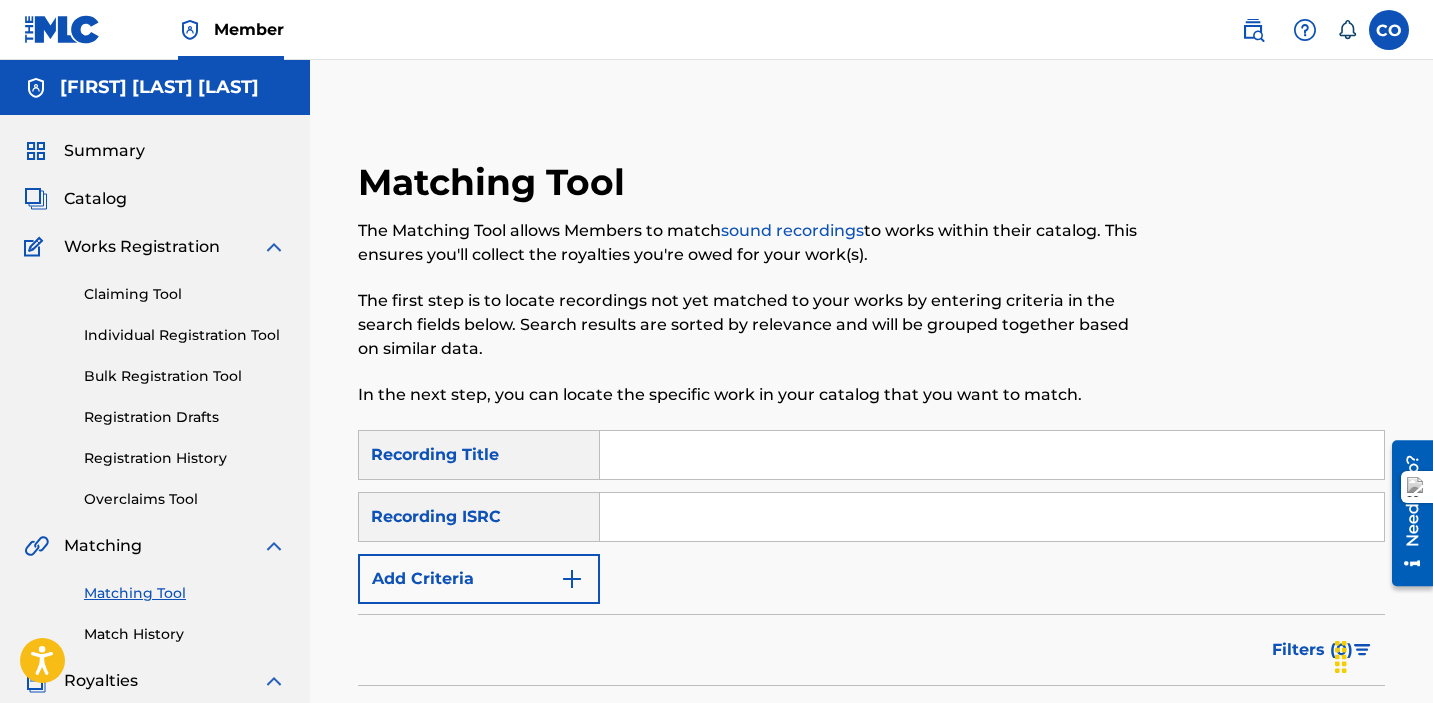 click at bounding box center [992, 455] 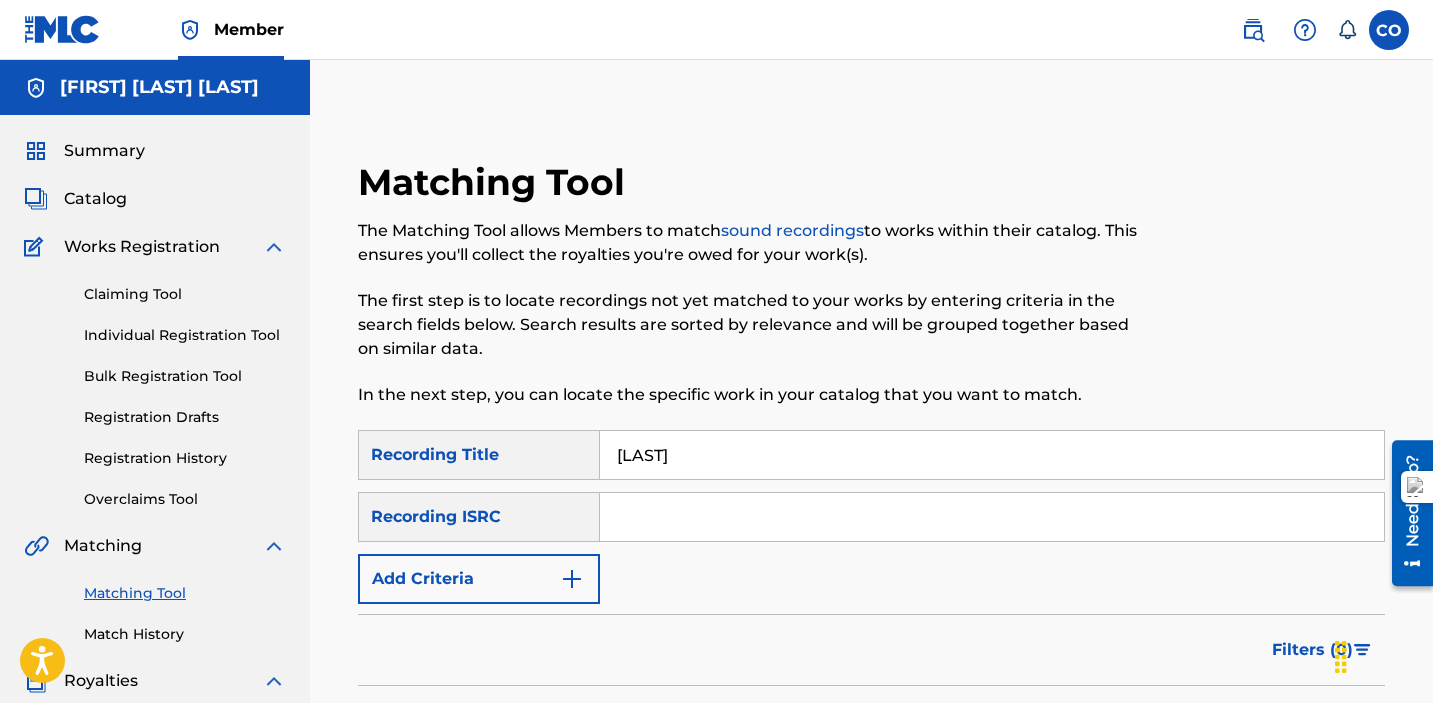 type on "[LAST]" 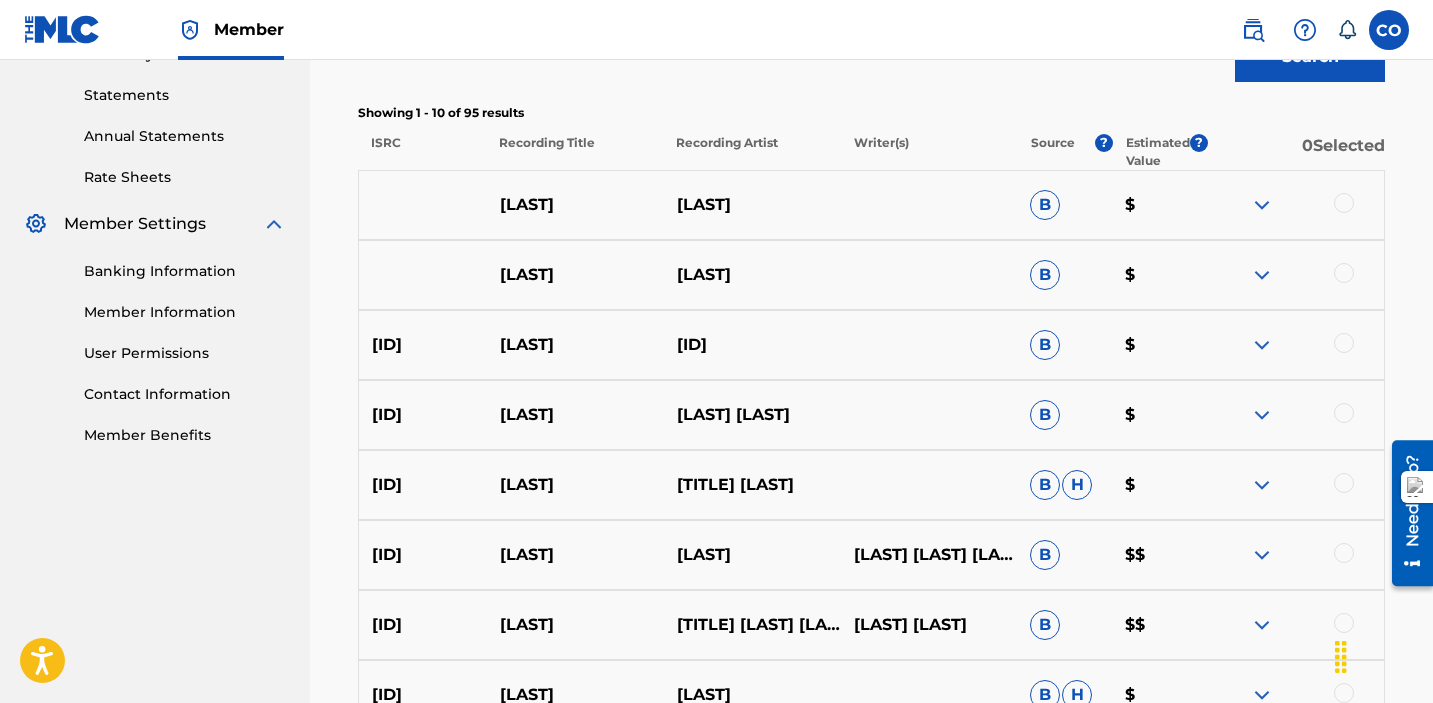 scroll, scrollTop: 0, scrollLeft: 0, axis: both 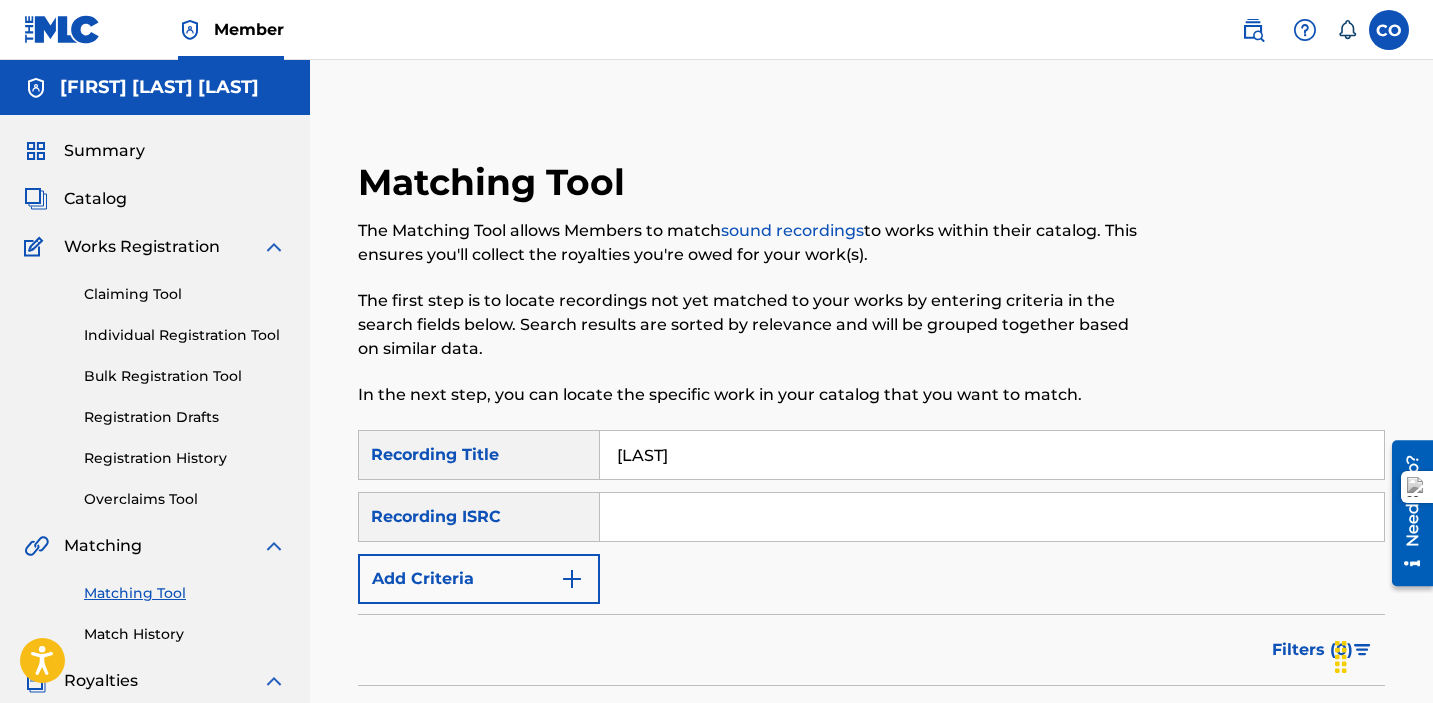 click on "Add Criteria" at bounding box center [479, 579] 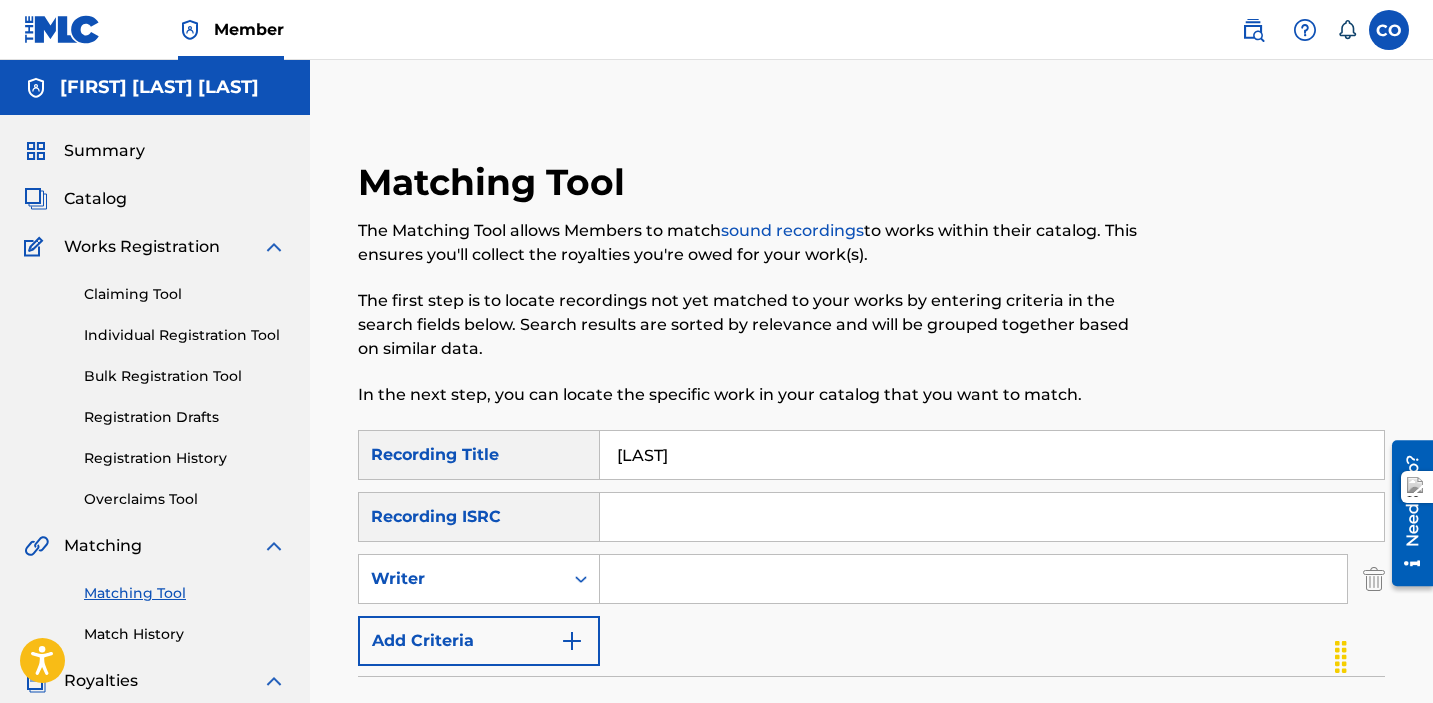 click on "Add Criteria" at bounding box center [479, 641] 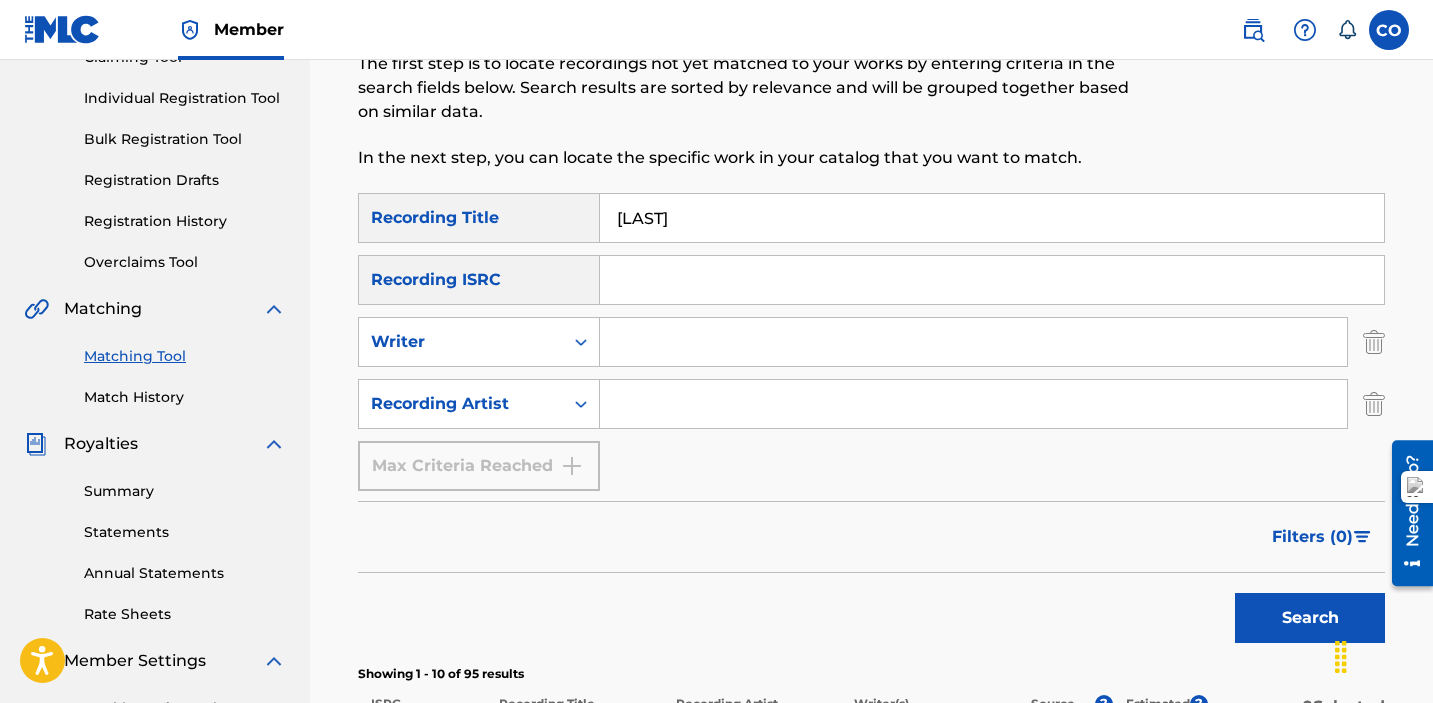 scroll, scrollTop: 247, scrollLeft: 0, axis: vertical 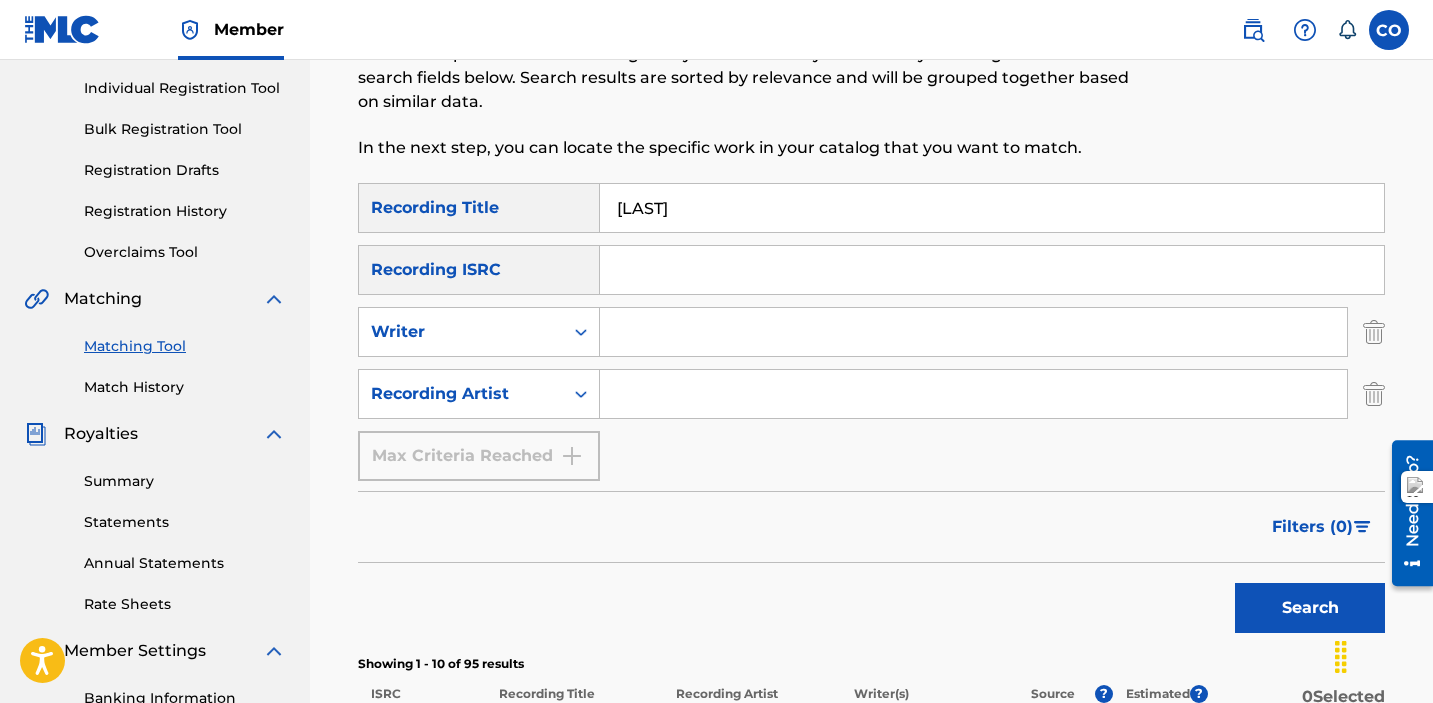 click at bounding box center [973, 394] 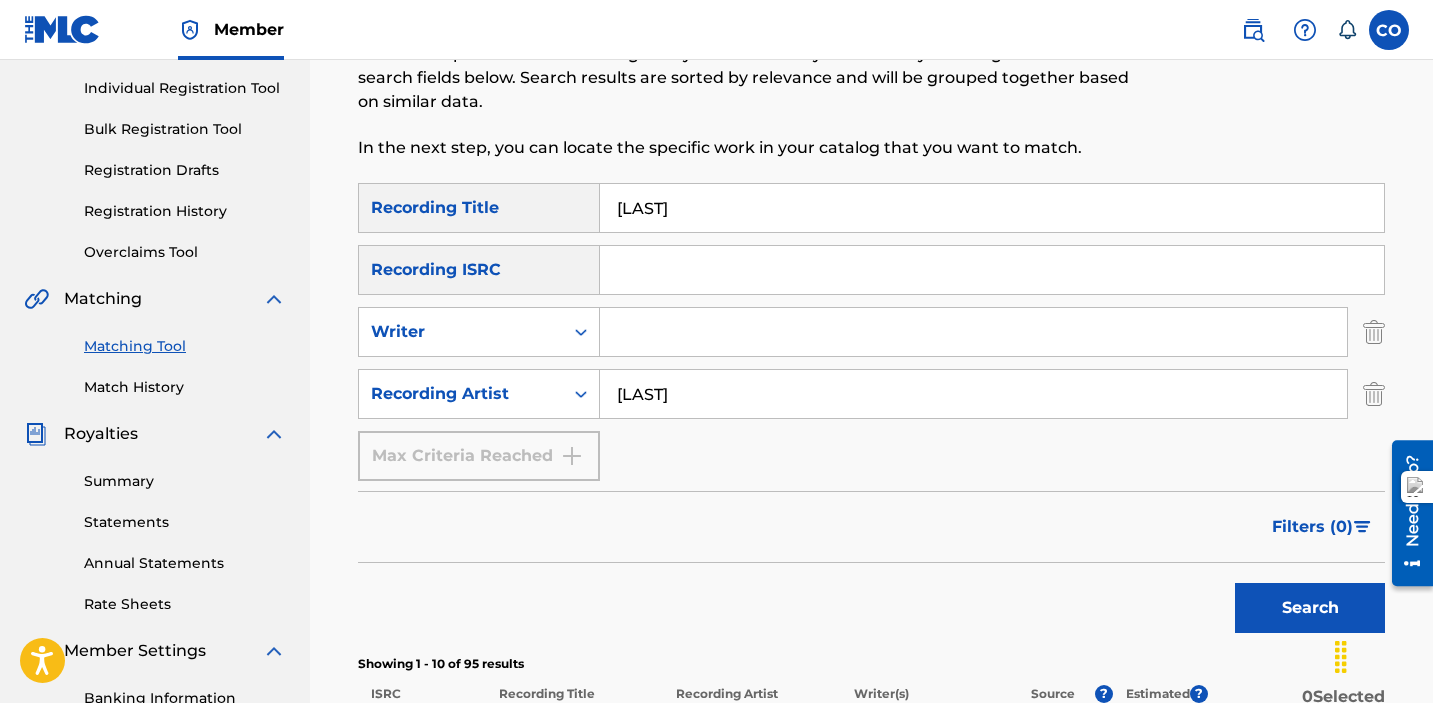 type on "[LAST]" 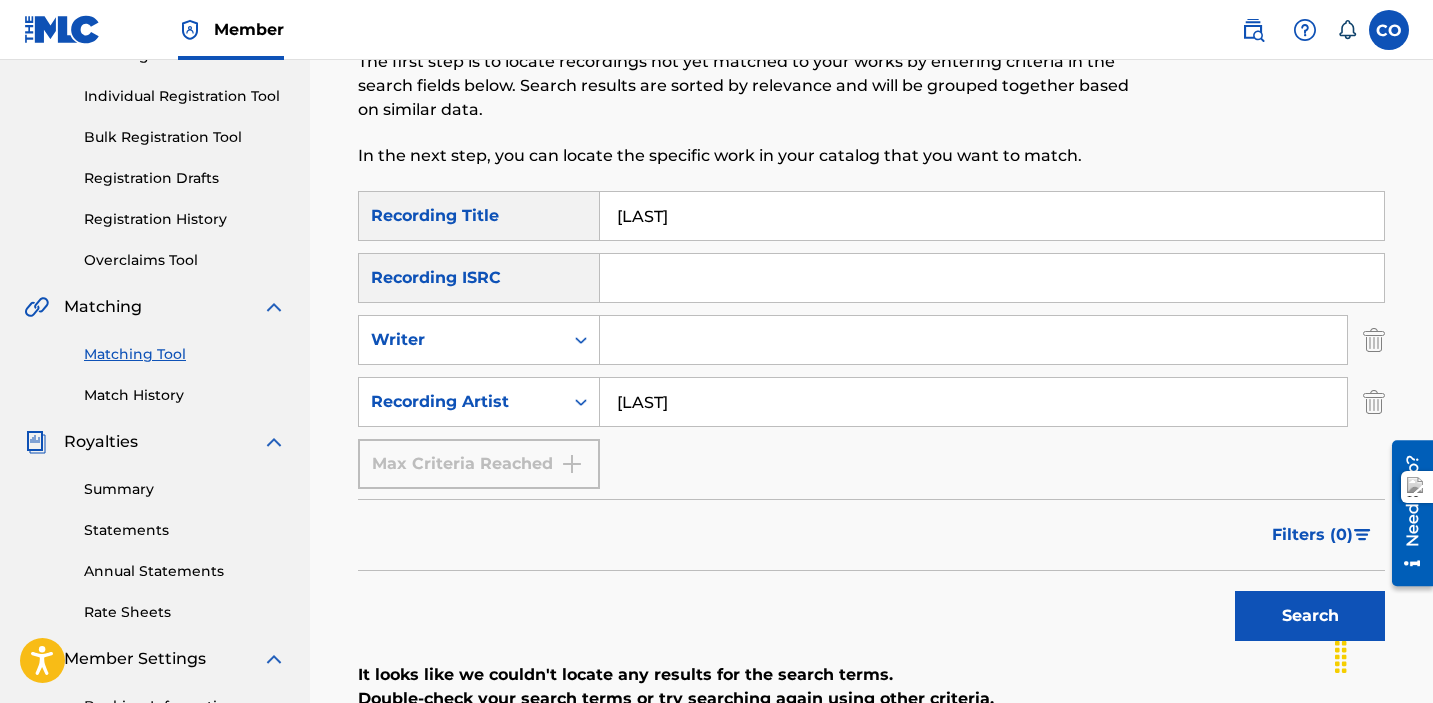 scroll, scrollTop: 262, scrollLeft: 0, axis: vertical 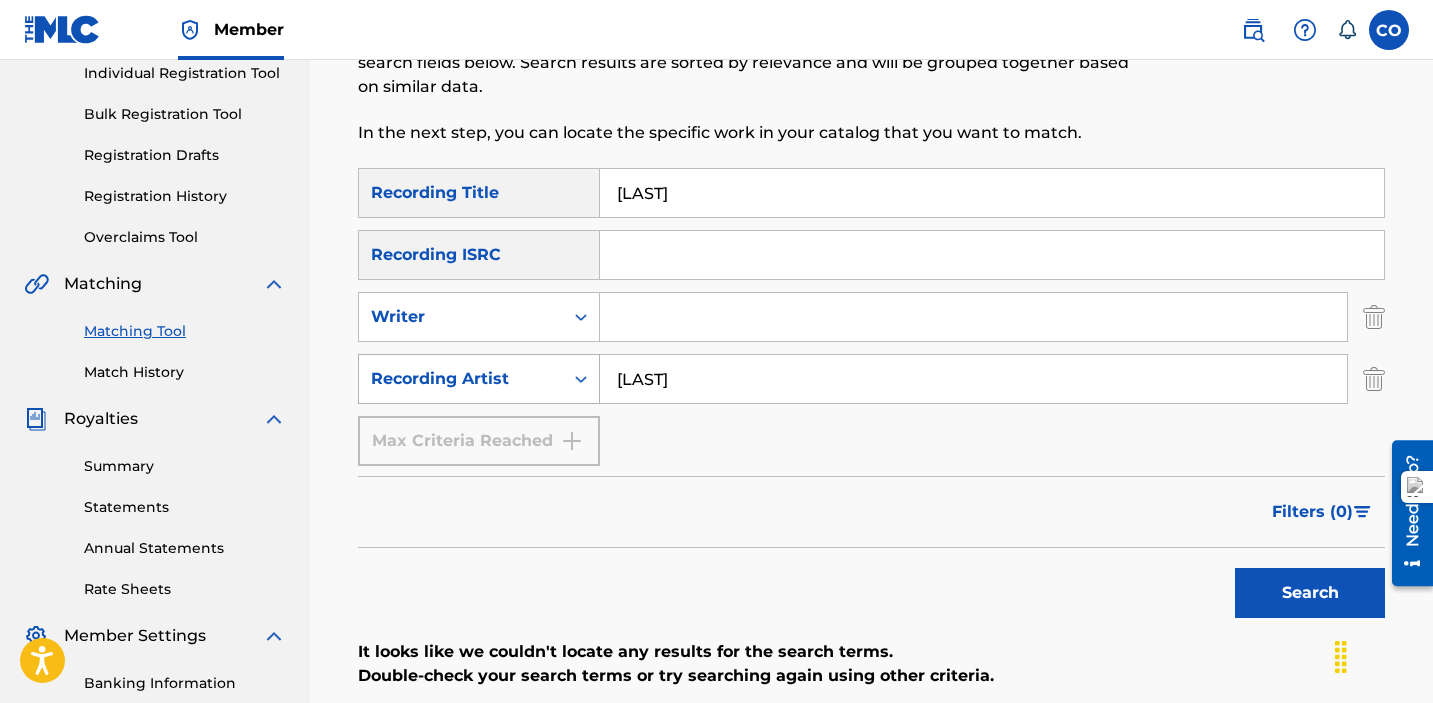 click 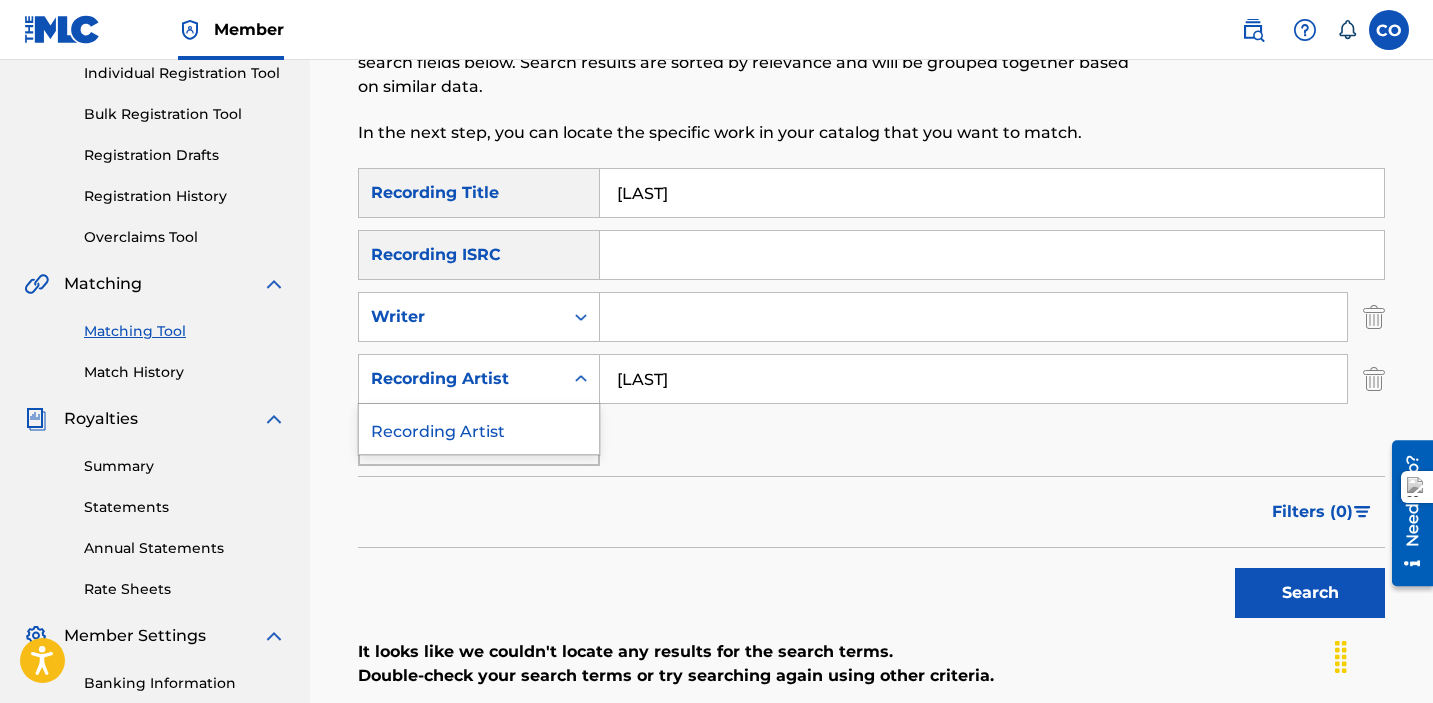 click on "[LAST]" at bounding box center [973, 379] 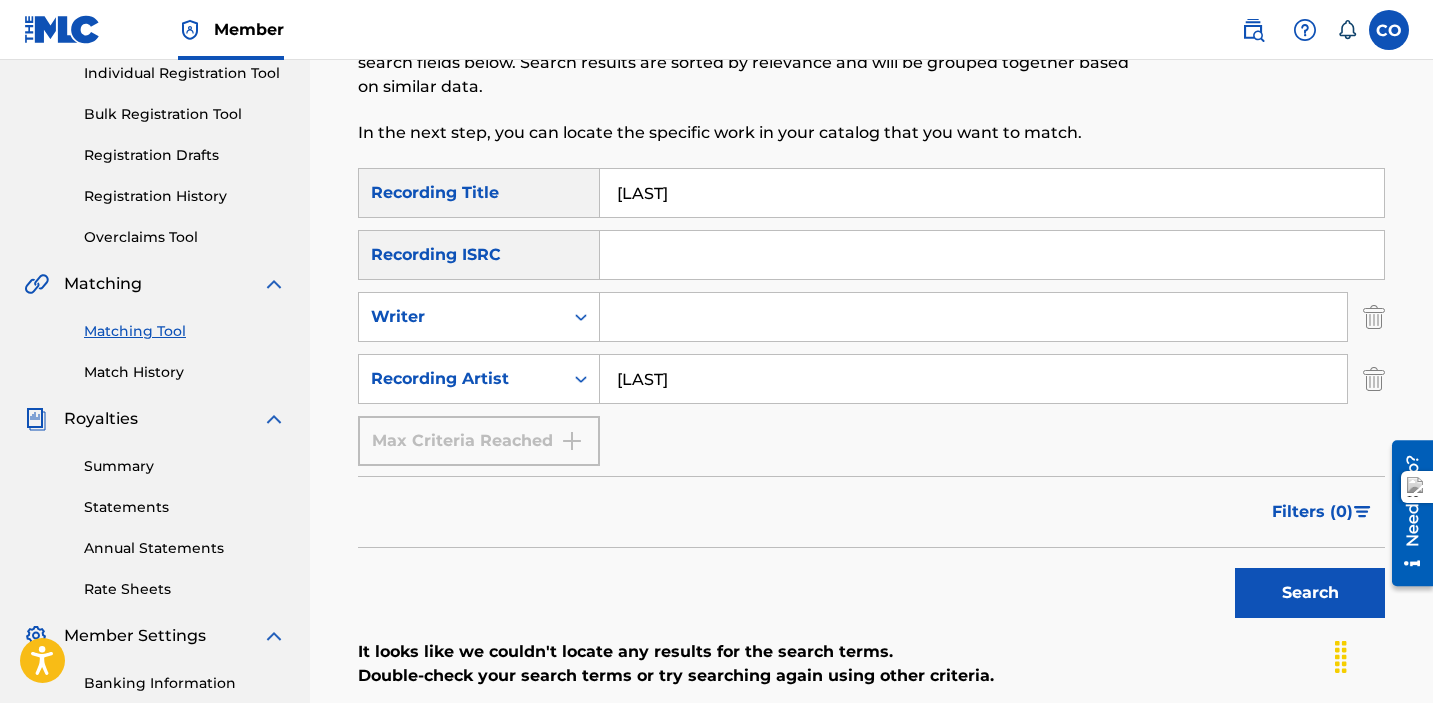 click at bounding box center (1374, 379) 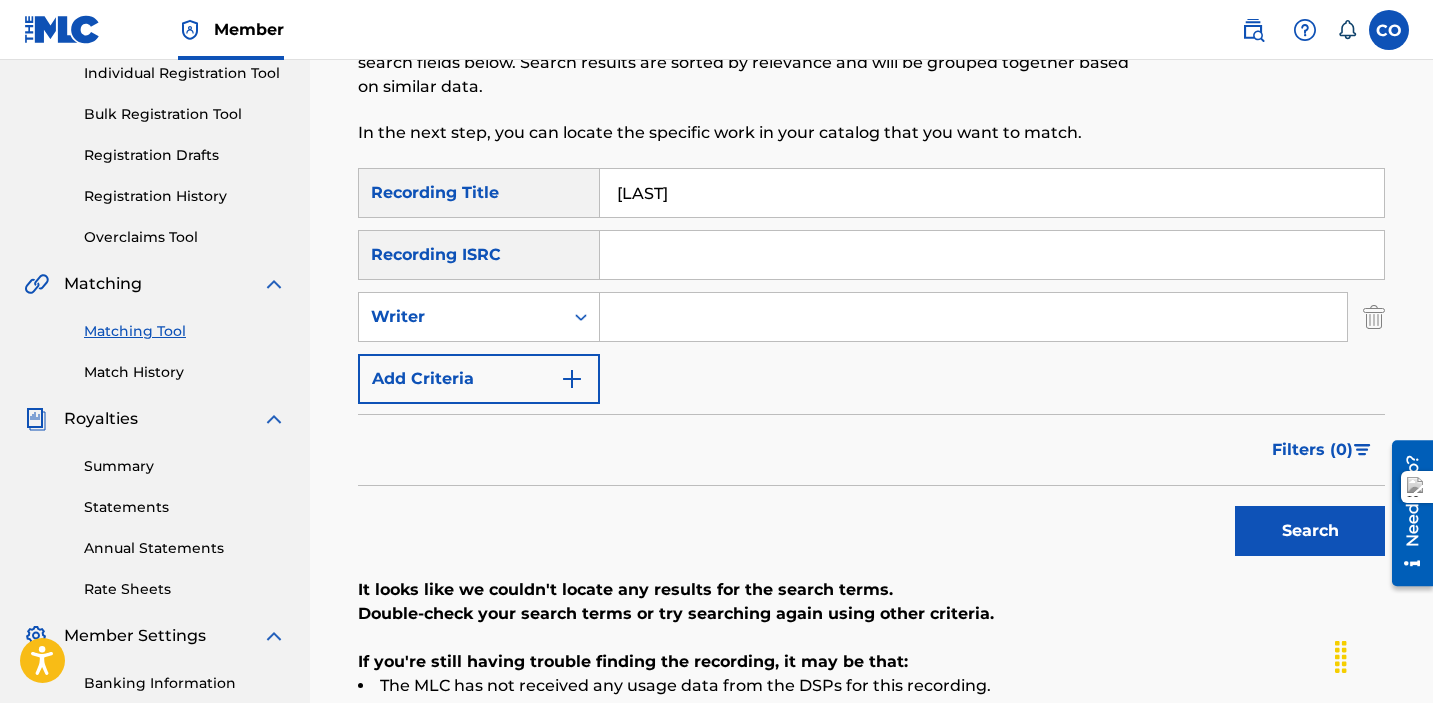 click on "Search" at bounding box center [1310, 531] 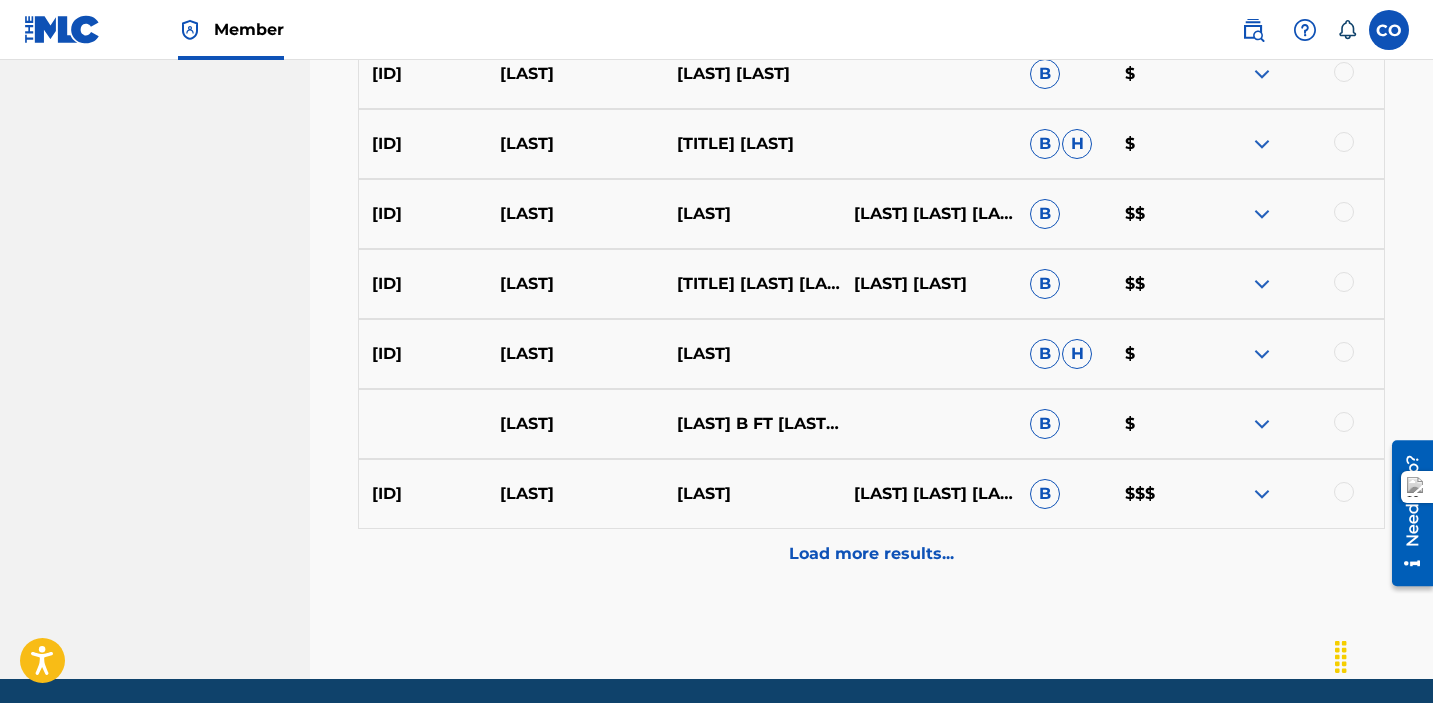 scroll, scrollTop: 1083, scrollLeft: 0, axis: vertical 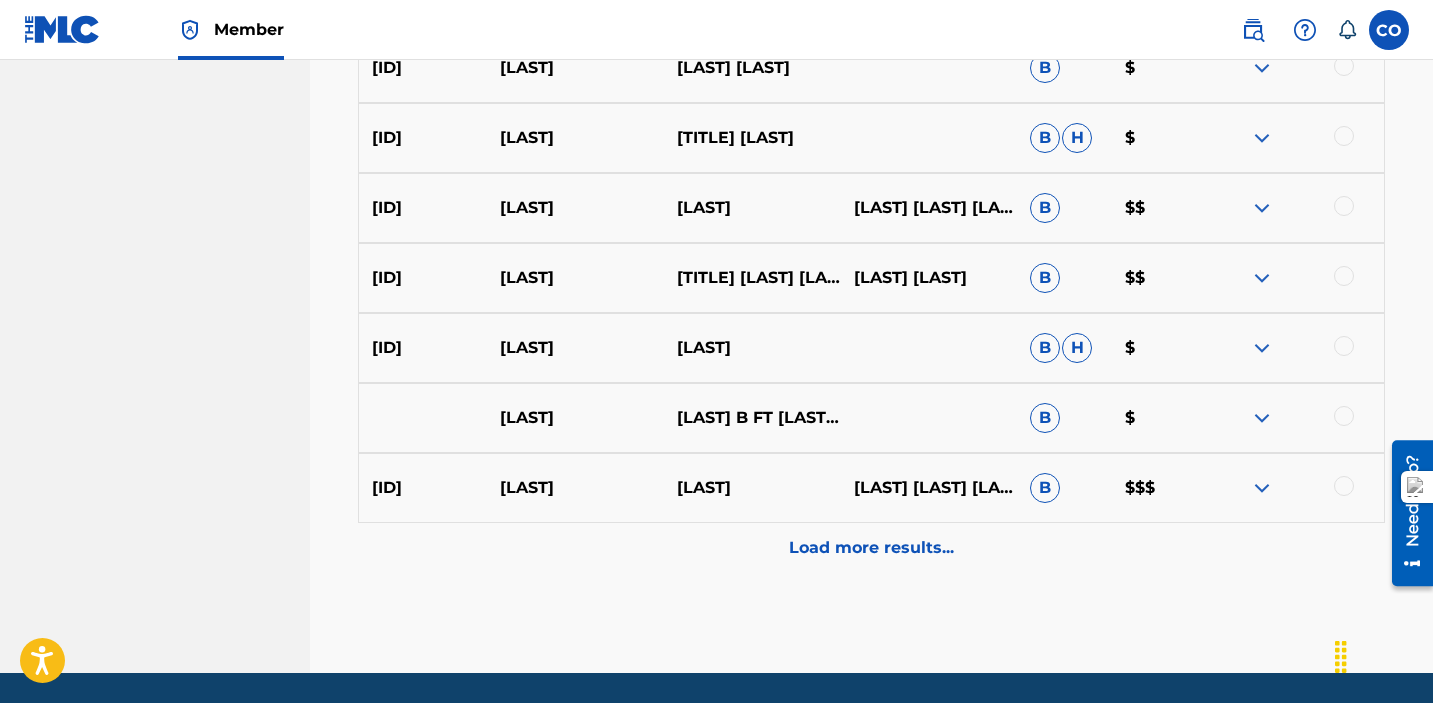 click on "Load more results..." at bounding box center [871, 548] 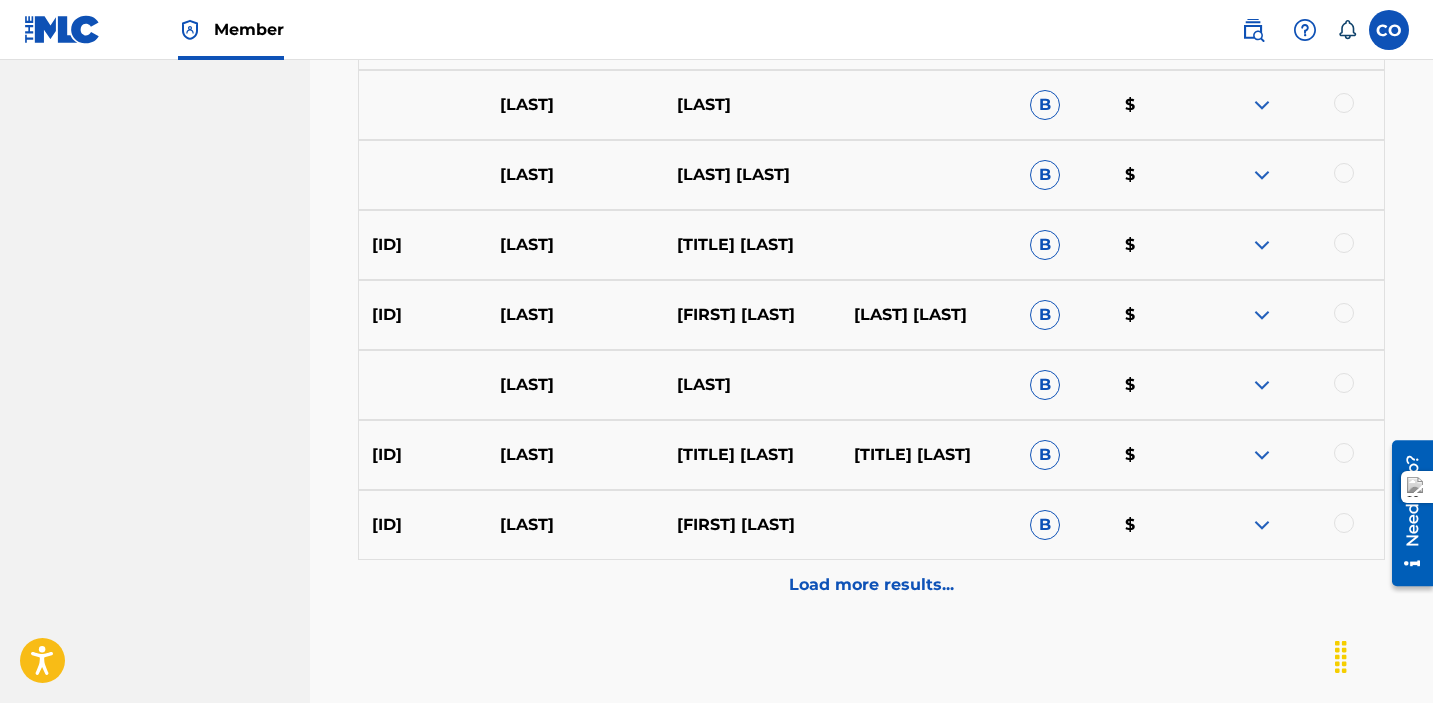 scroll, scrollTop: 1751, scrollLeft: 0, axis: vertical 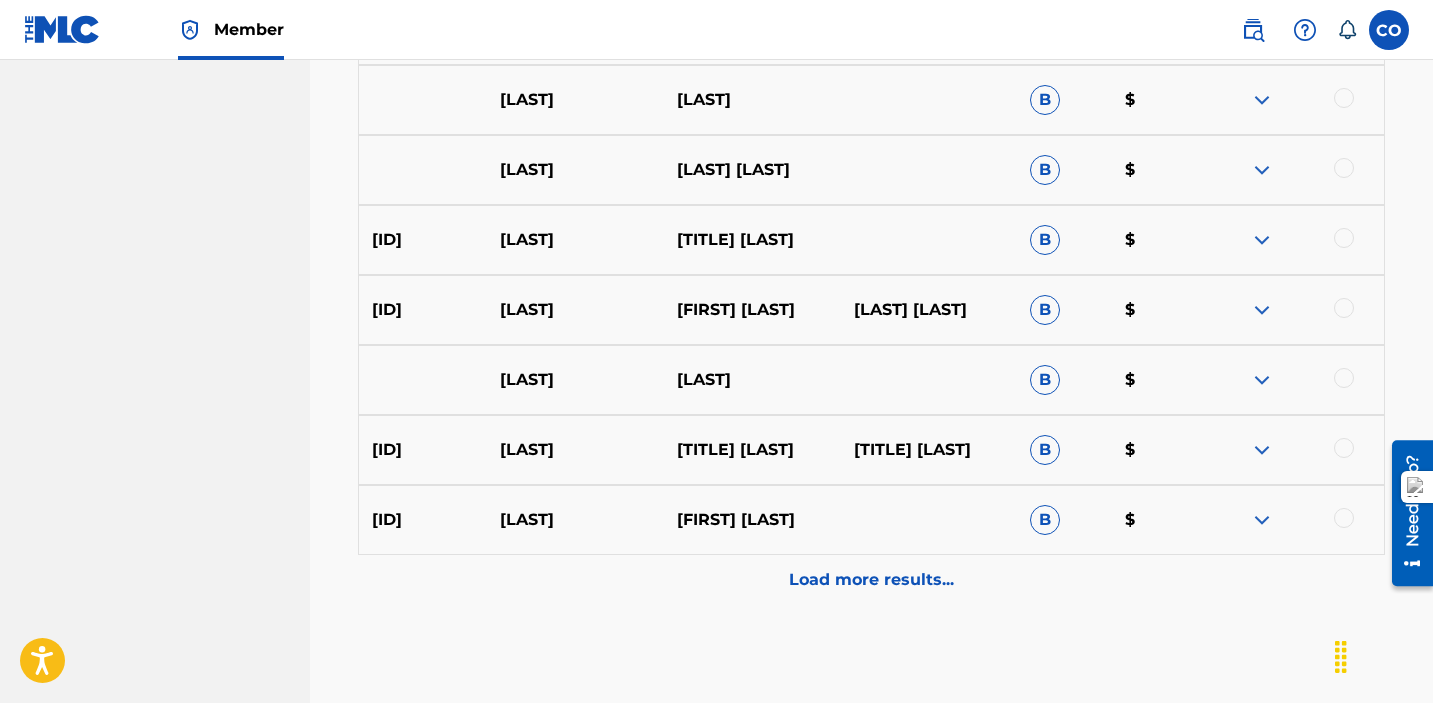 click on "Load more results..." at bounding box center (871, 580) 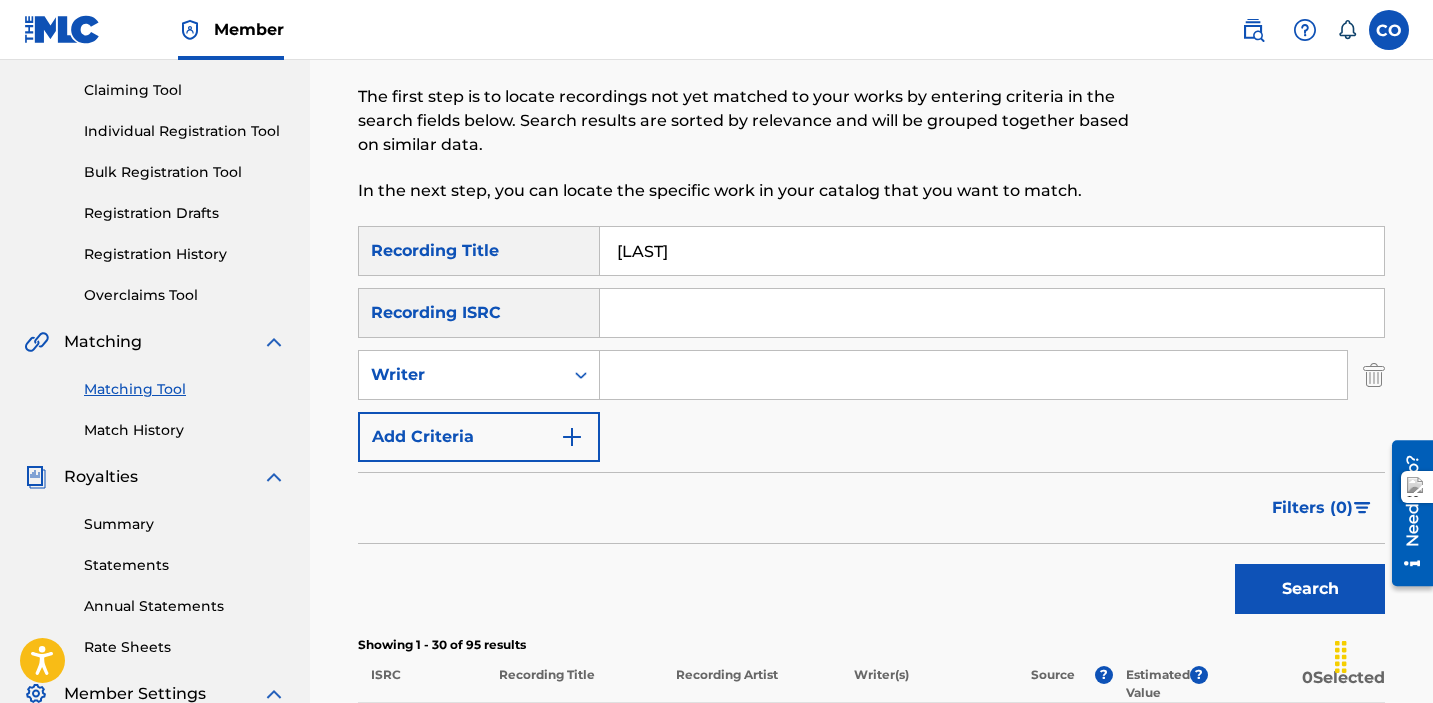 scroll, scrollTop: 0, scrollLeft: 0, axis: both 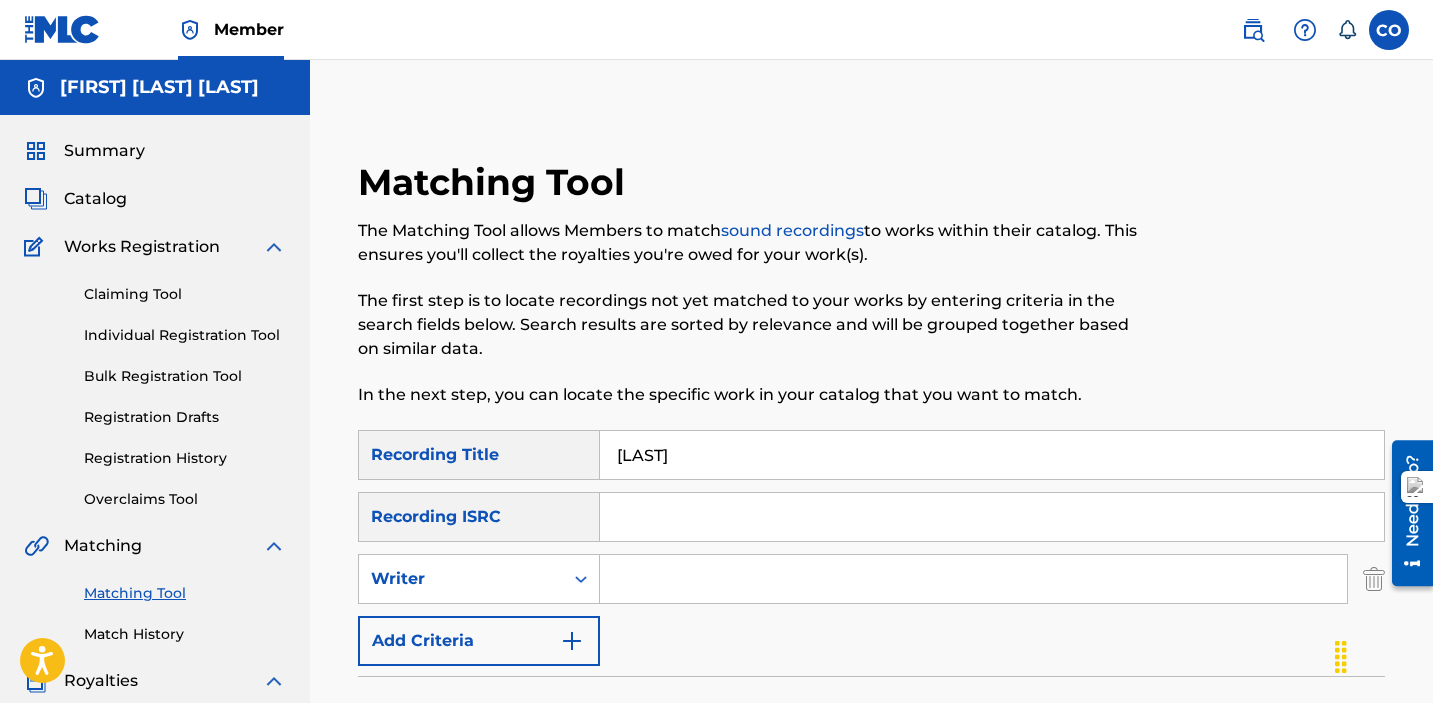 click on "[LAST]" at bounding box center [992, 455] 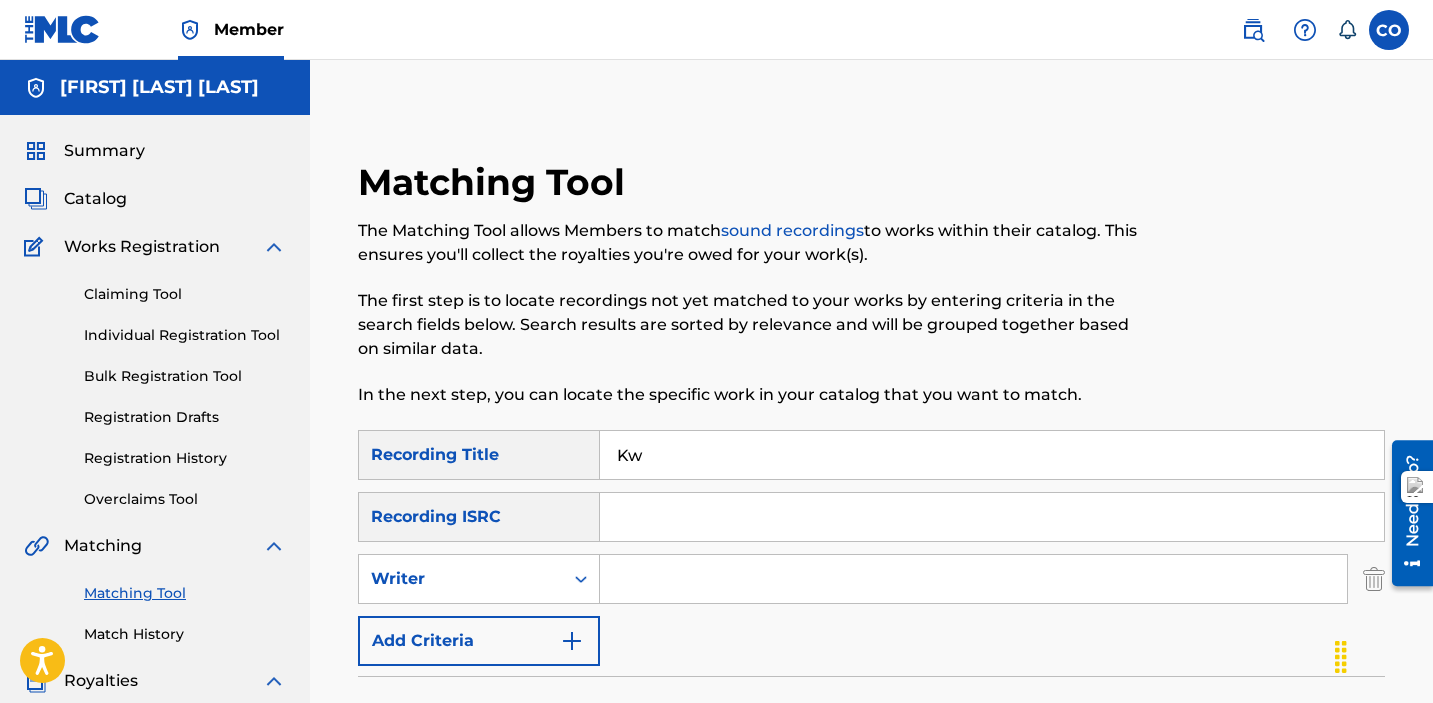 type on "K" 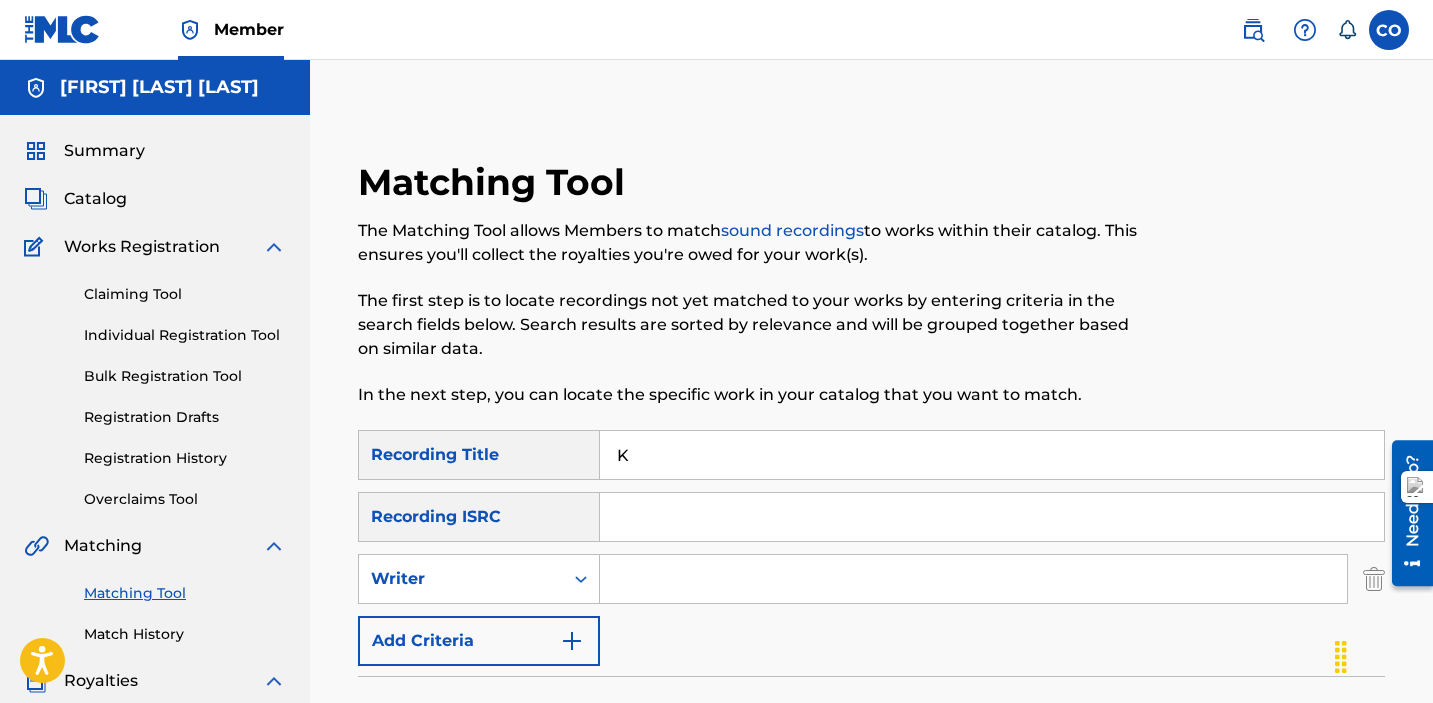 type 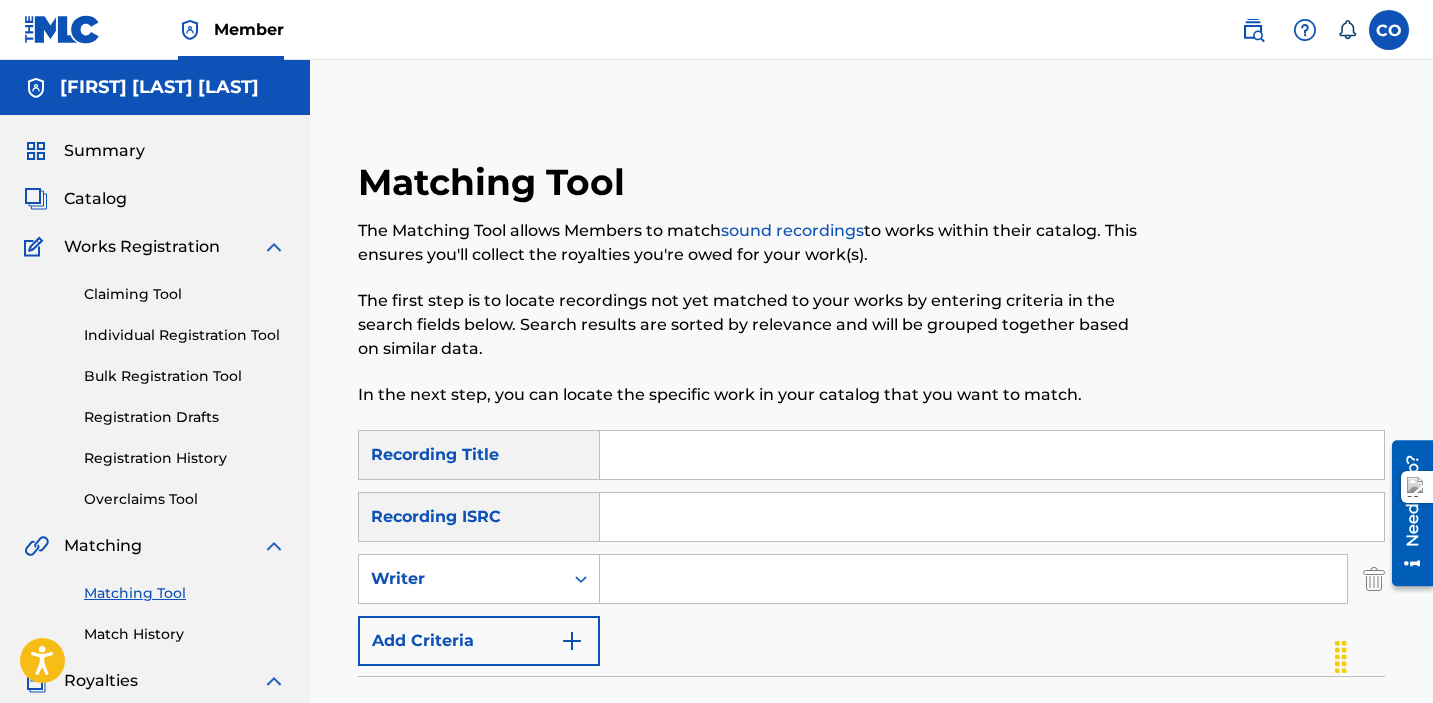 click on "Summary" at bounding box center (104, 151) 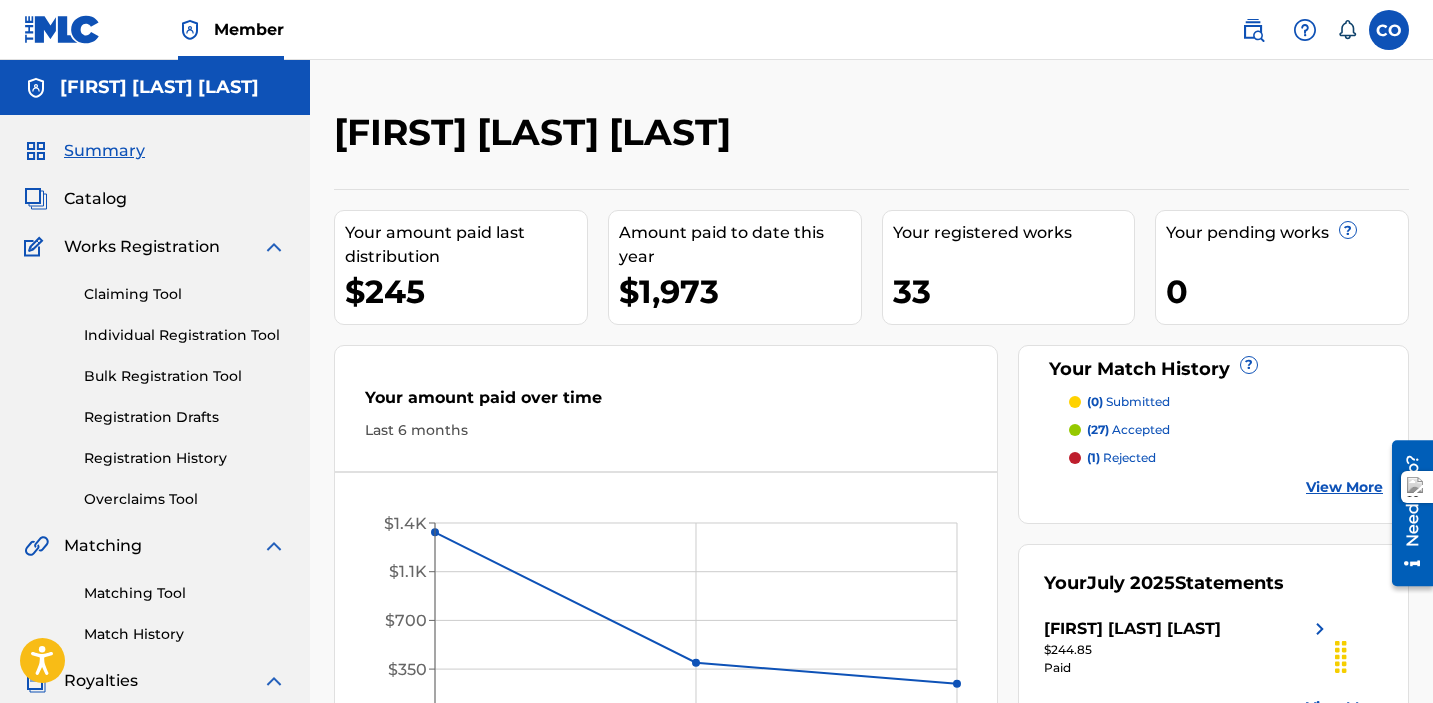 click on "Catalog" at bounding box center [95, 199] 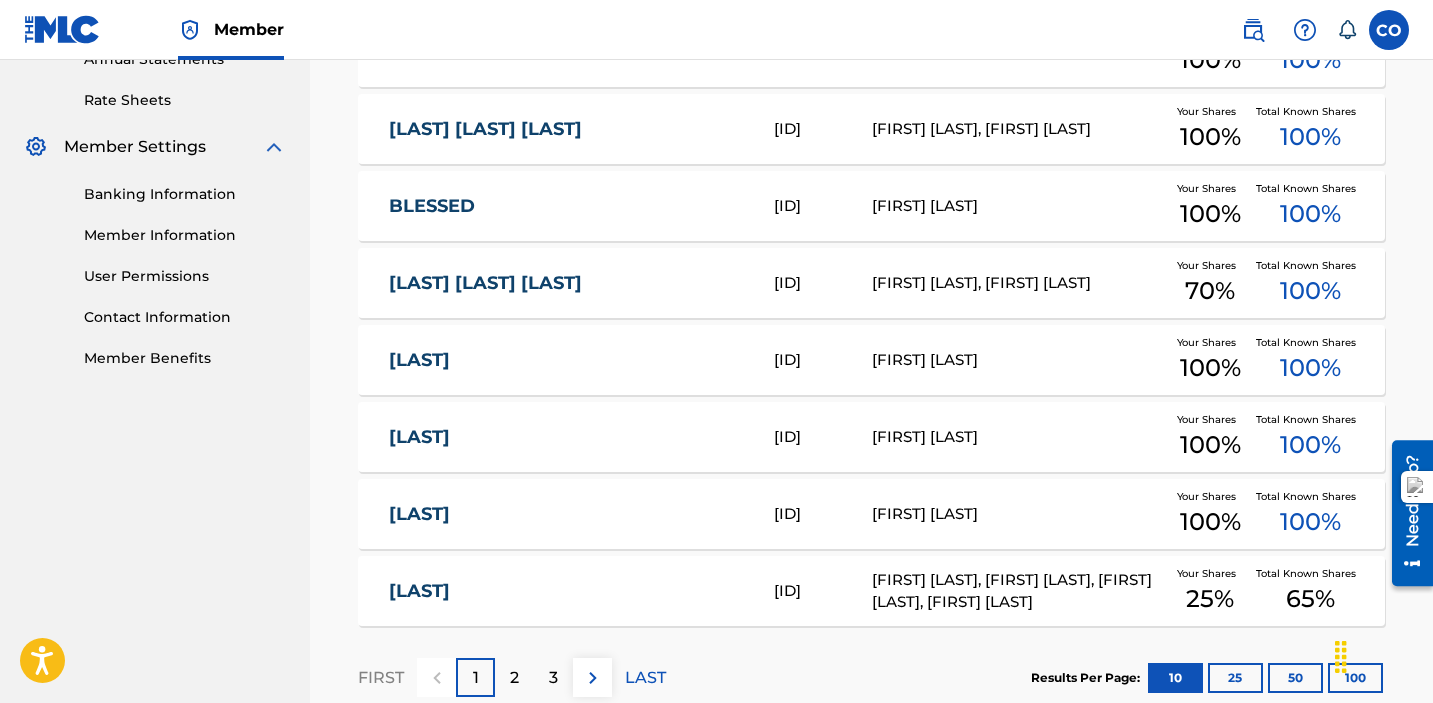 scroll, scrollTop: 873, scrollLeft: 0, axis: vertical 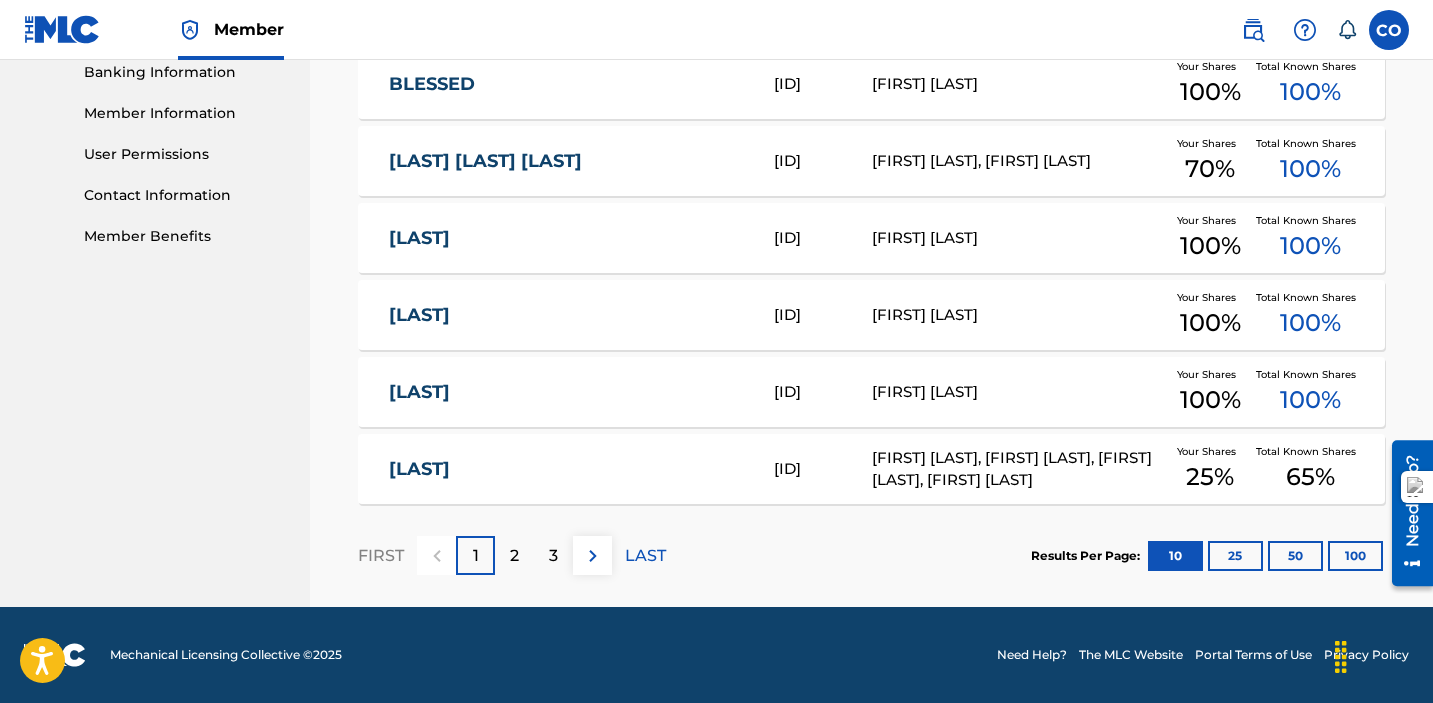 click on "2" at bounding box center [514, 556] 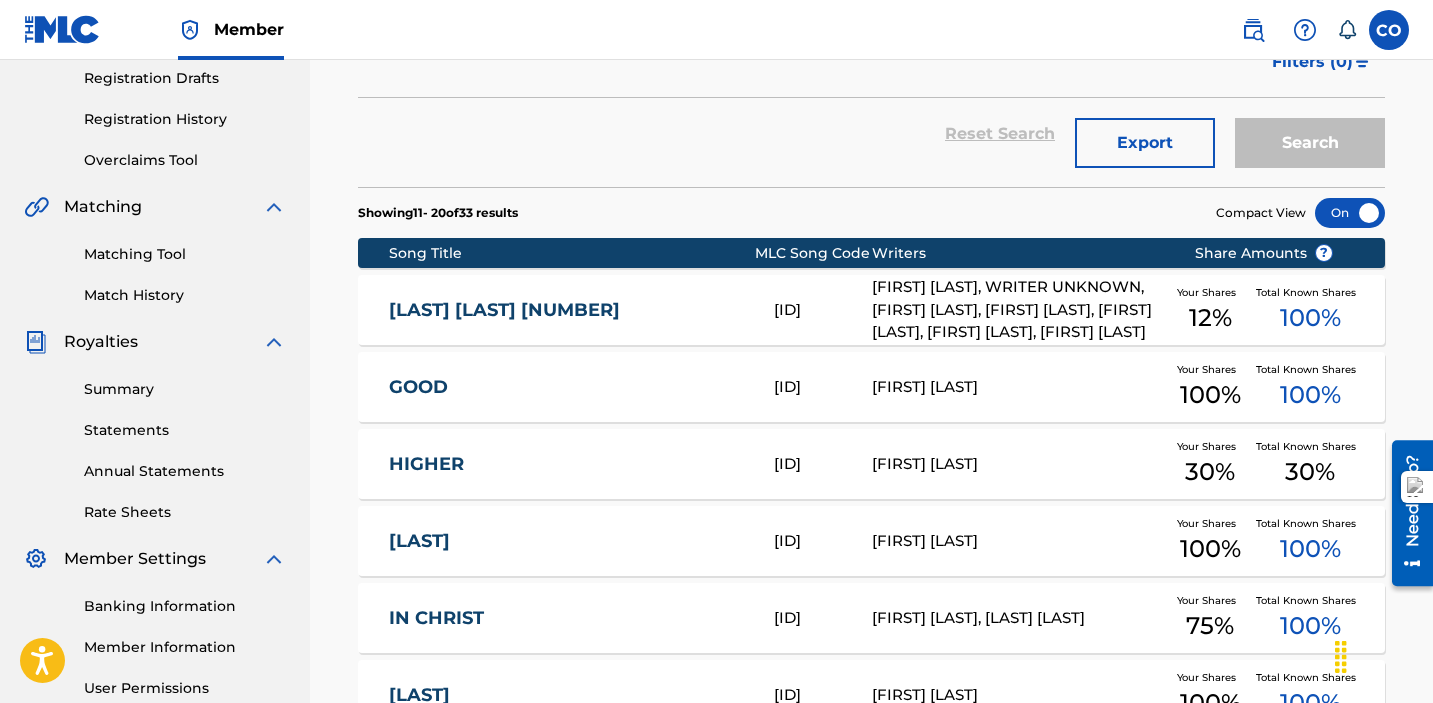 scroll, scrollTop: 353, scrollLeft: 0, axis: vertical 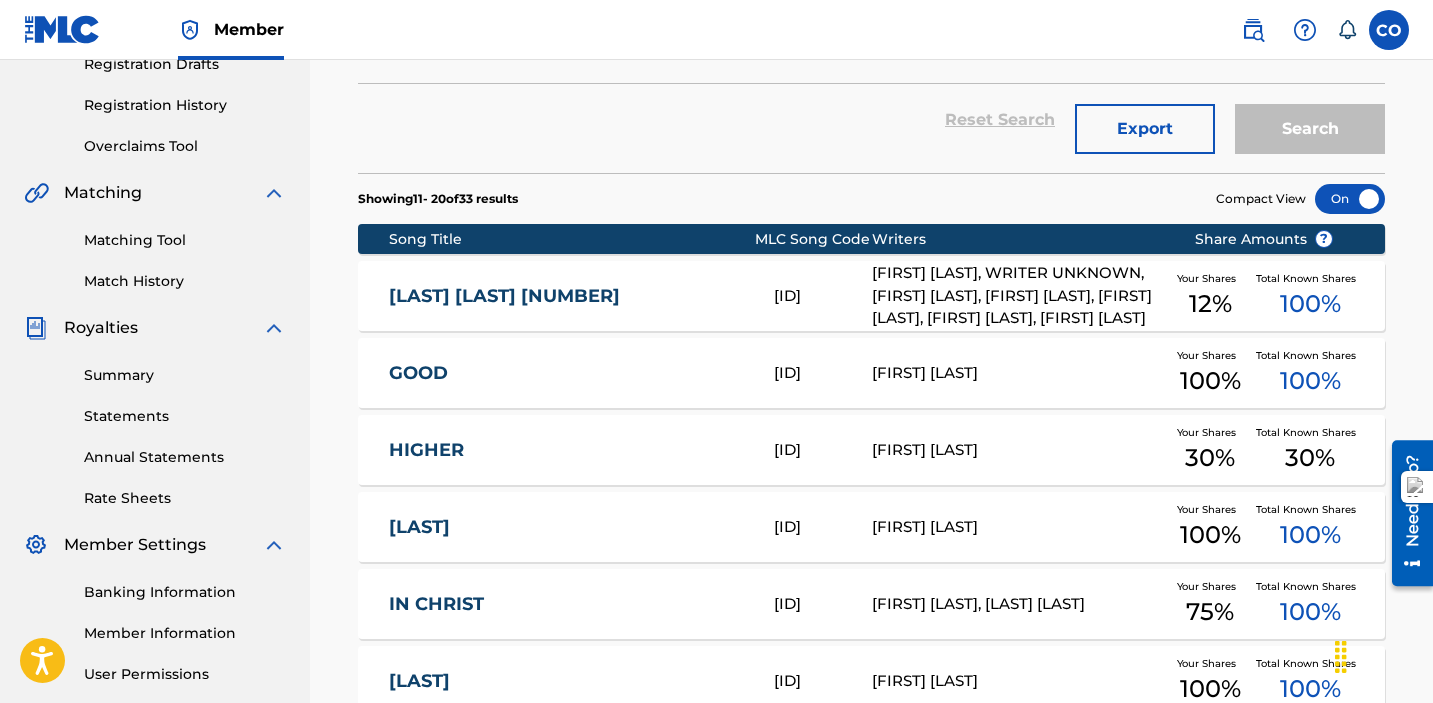 click on "GOOD" at bounding box center (568, 373) 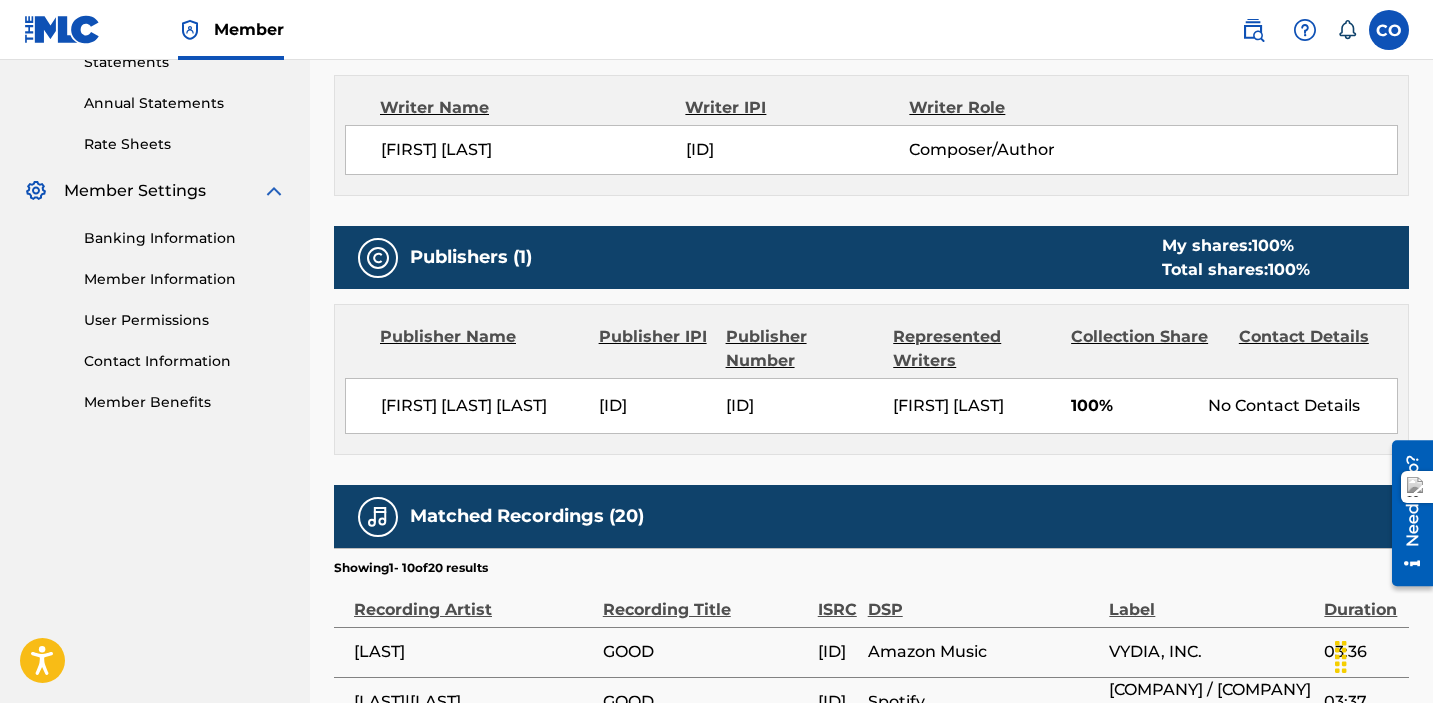 scroll, scrollTop: 720, scrollLeft: 0, axis: vertical 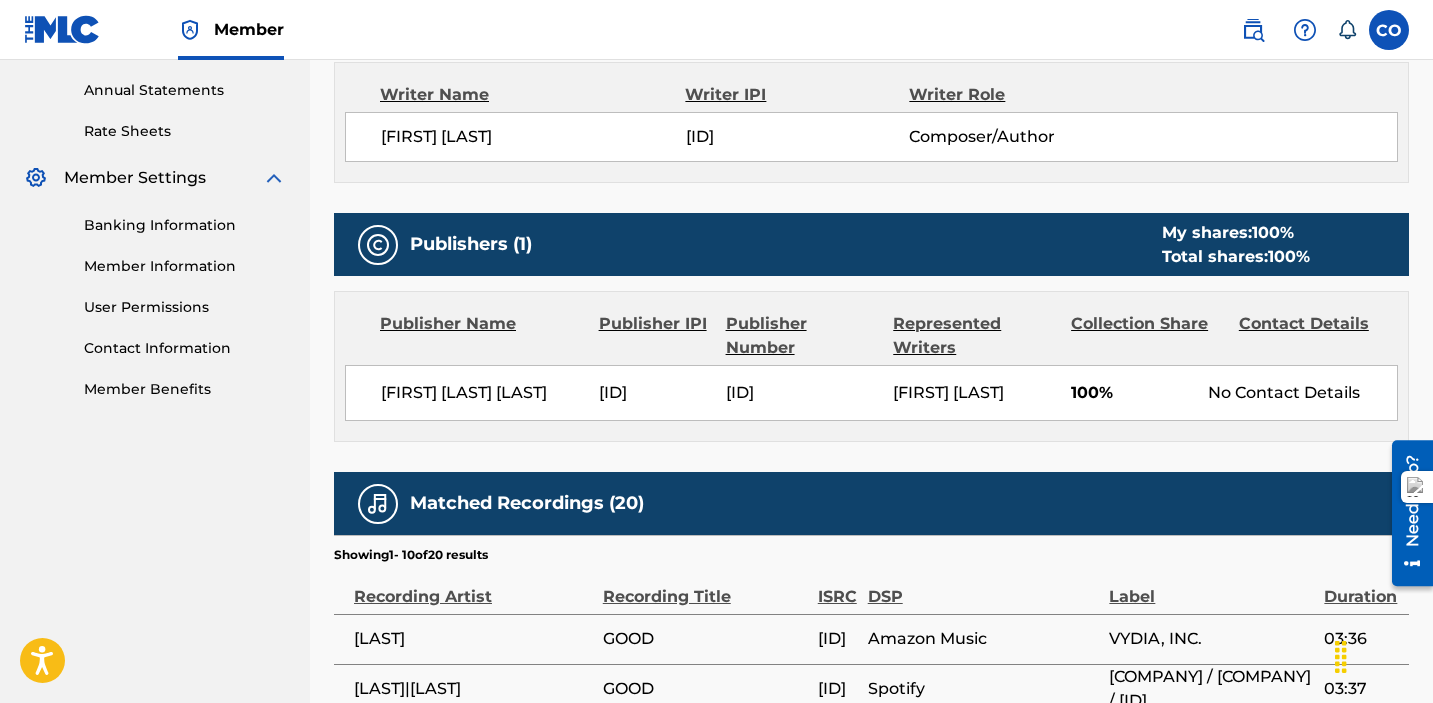 click at bounding box center [378, 245] 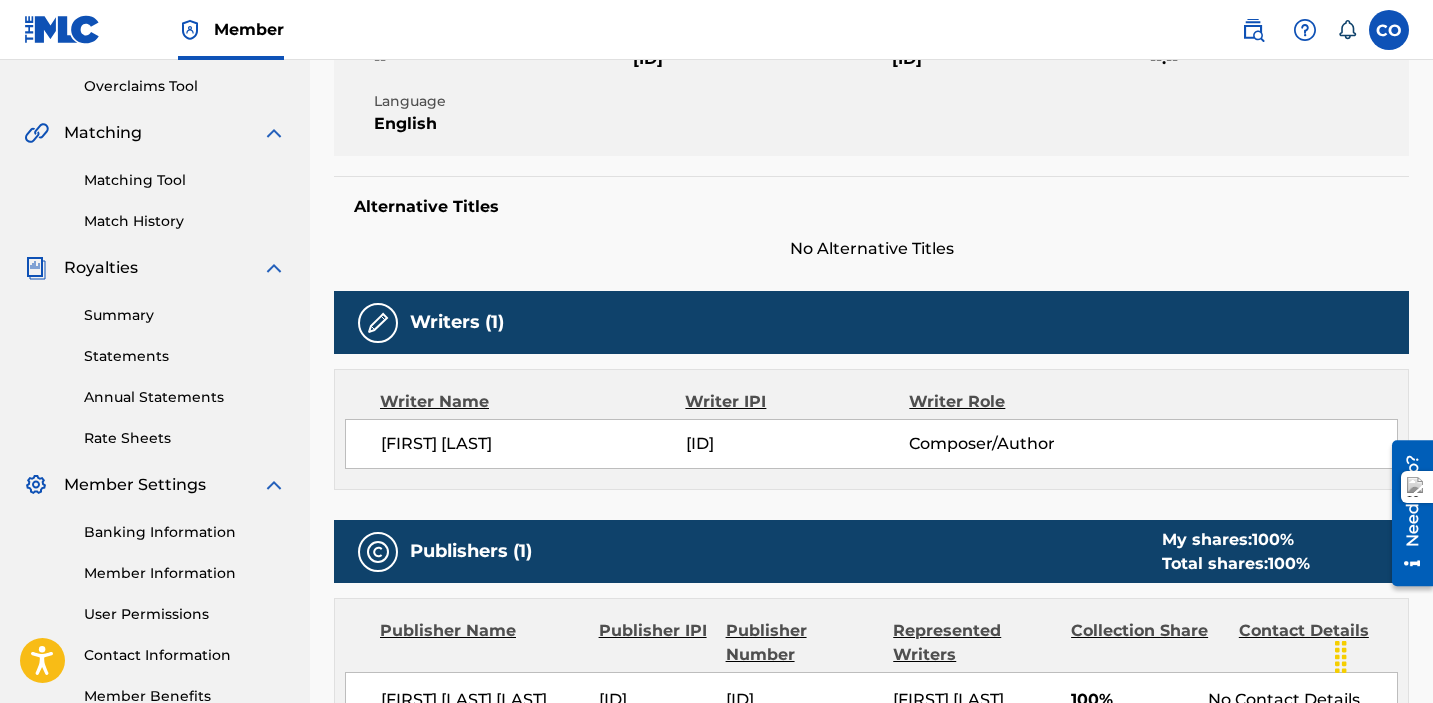 scroll, scrollTop: 0, scrollLeft: 0, axis: both 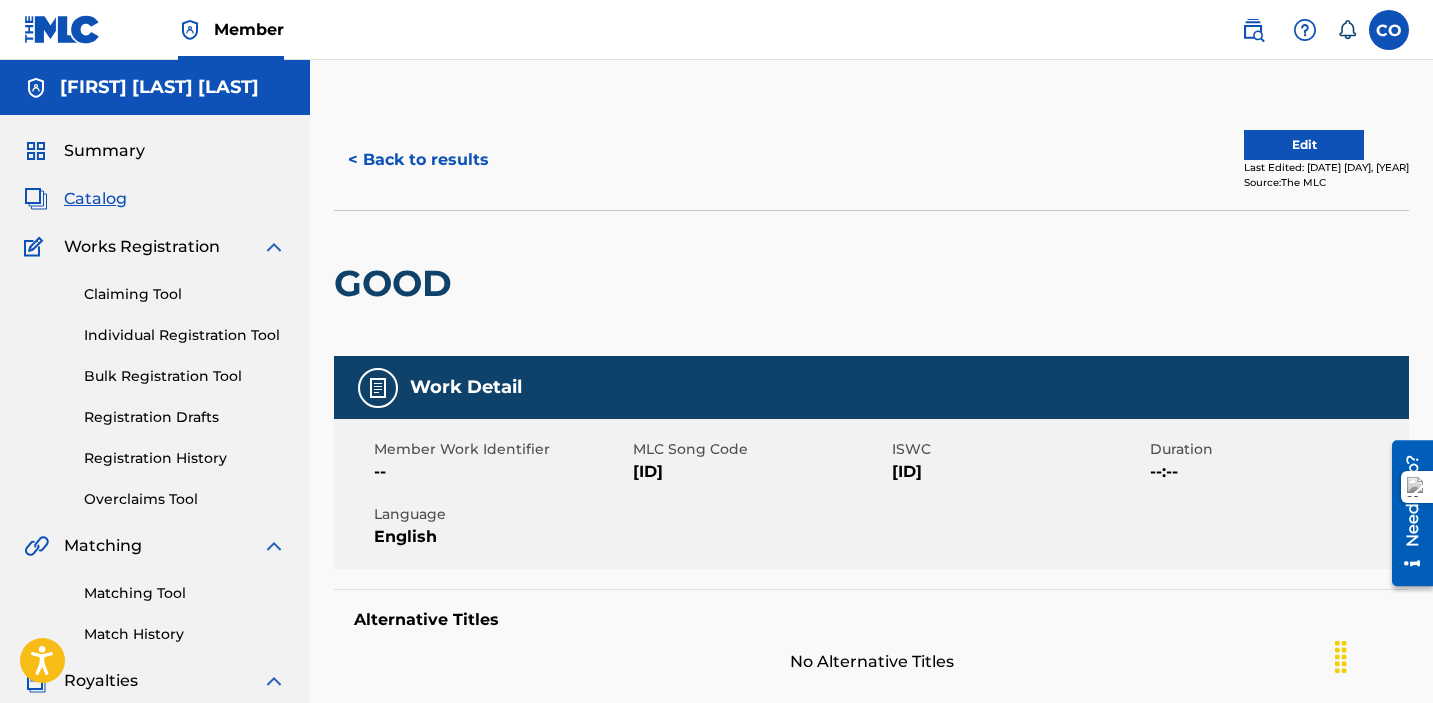 click on "< Back to results" at bounding box center (418, 160) 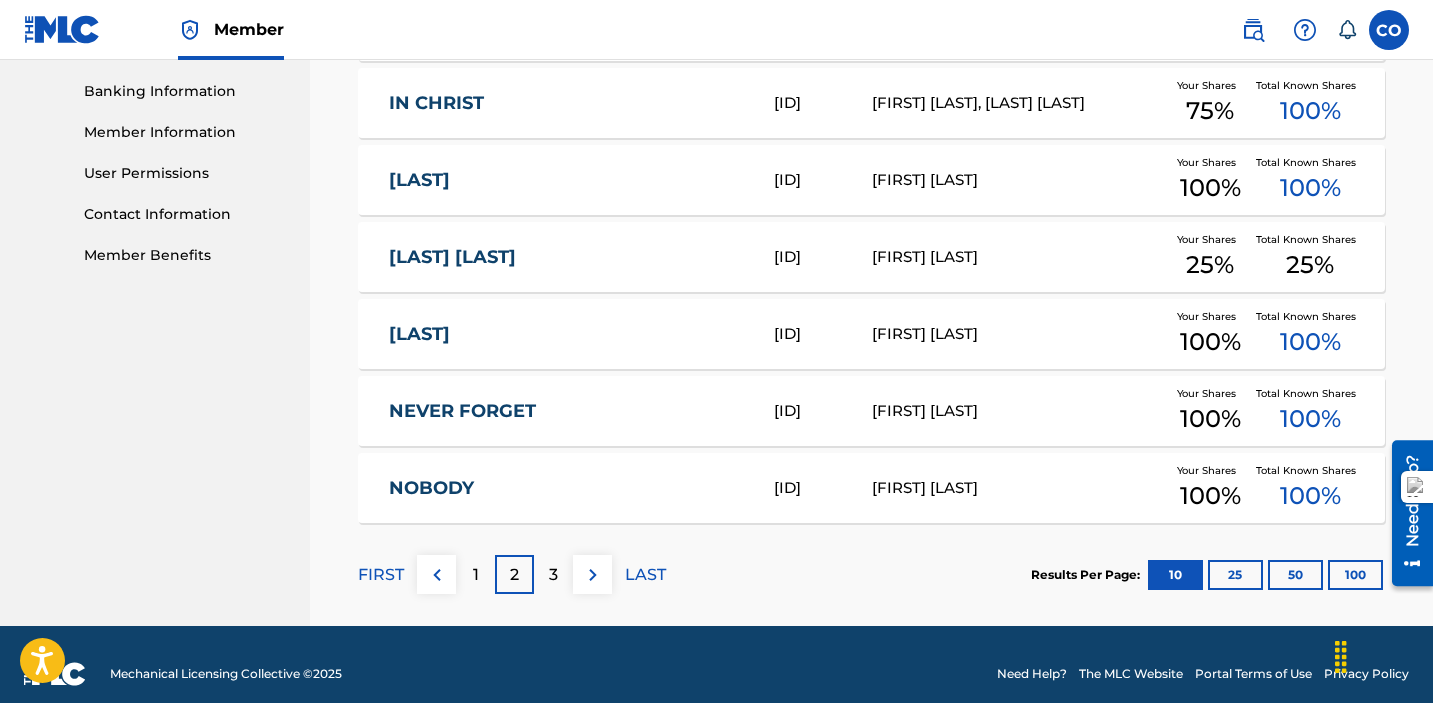 scroll, scrollTop: 859, scrollLeft: 0, axis: vertical 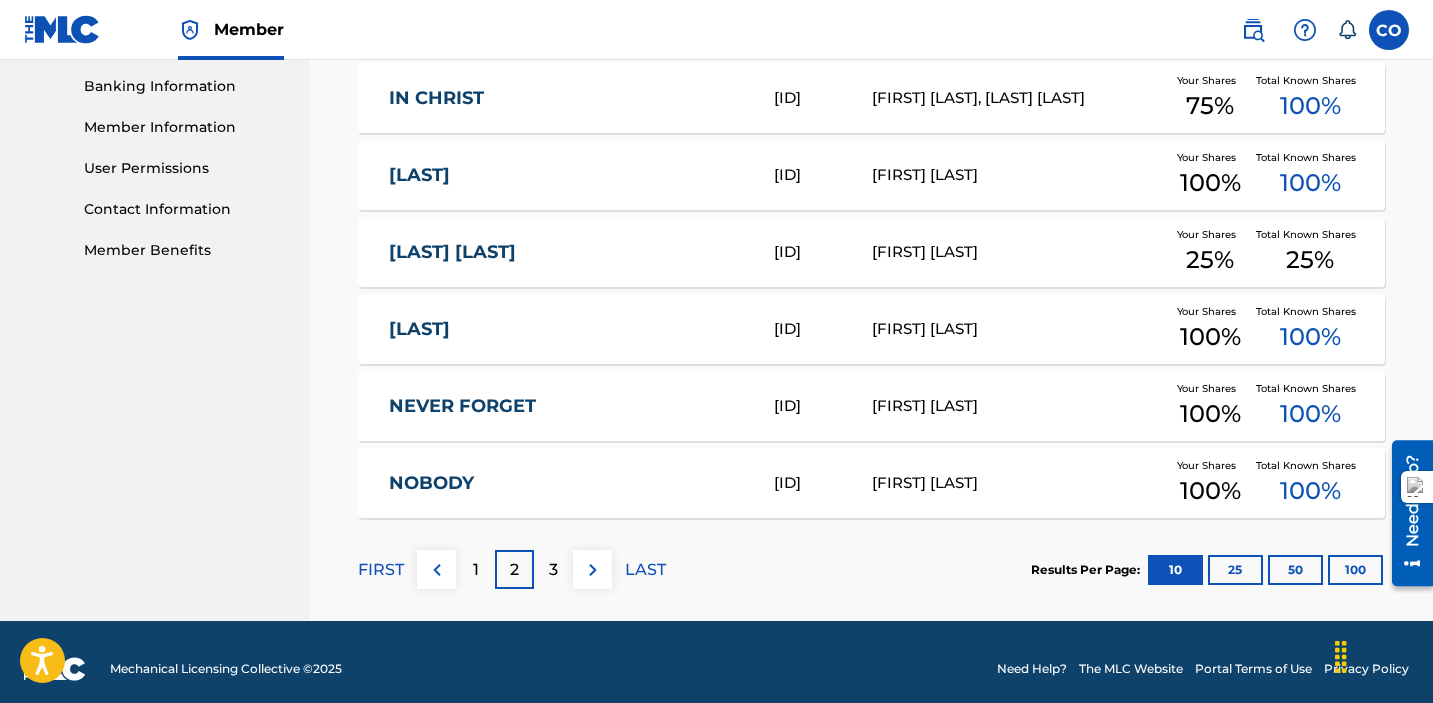 click on "NEVER FORGET" at bounding box center (568, 406) 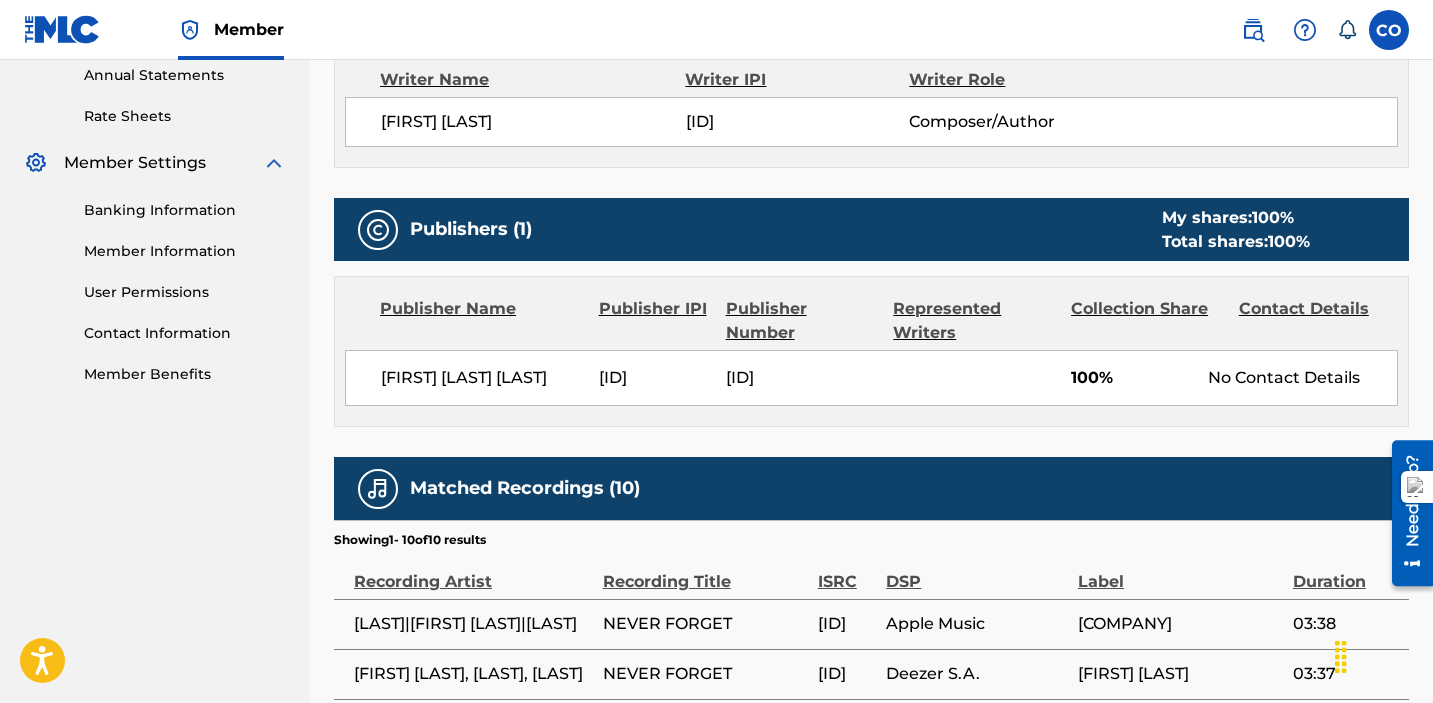 scroll, scrollTop: 736, scrollLeft: 0, axis: vertical 